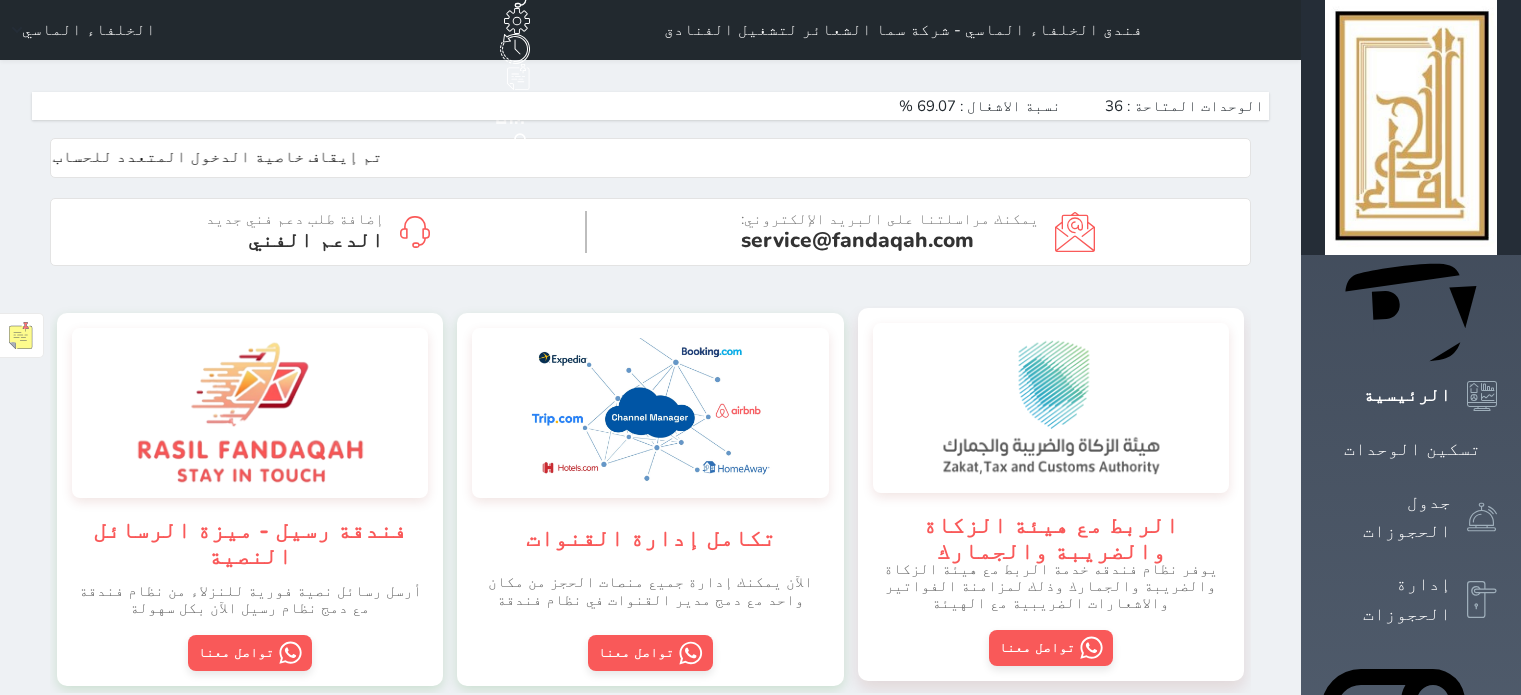 scroll, scrollTop: 0, scrollLeft: 0, axis: both 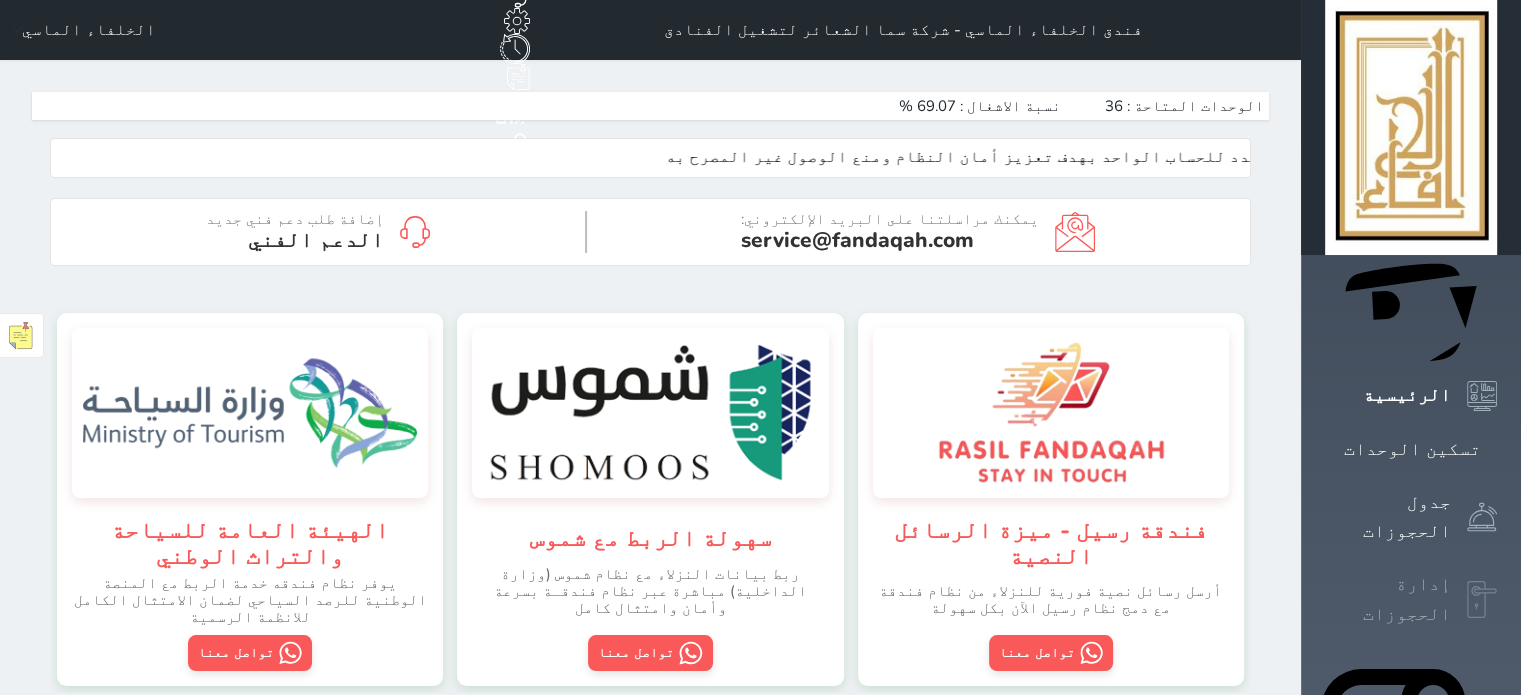 click 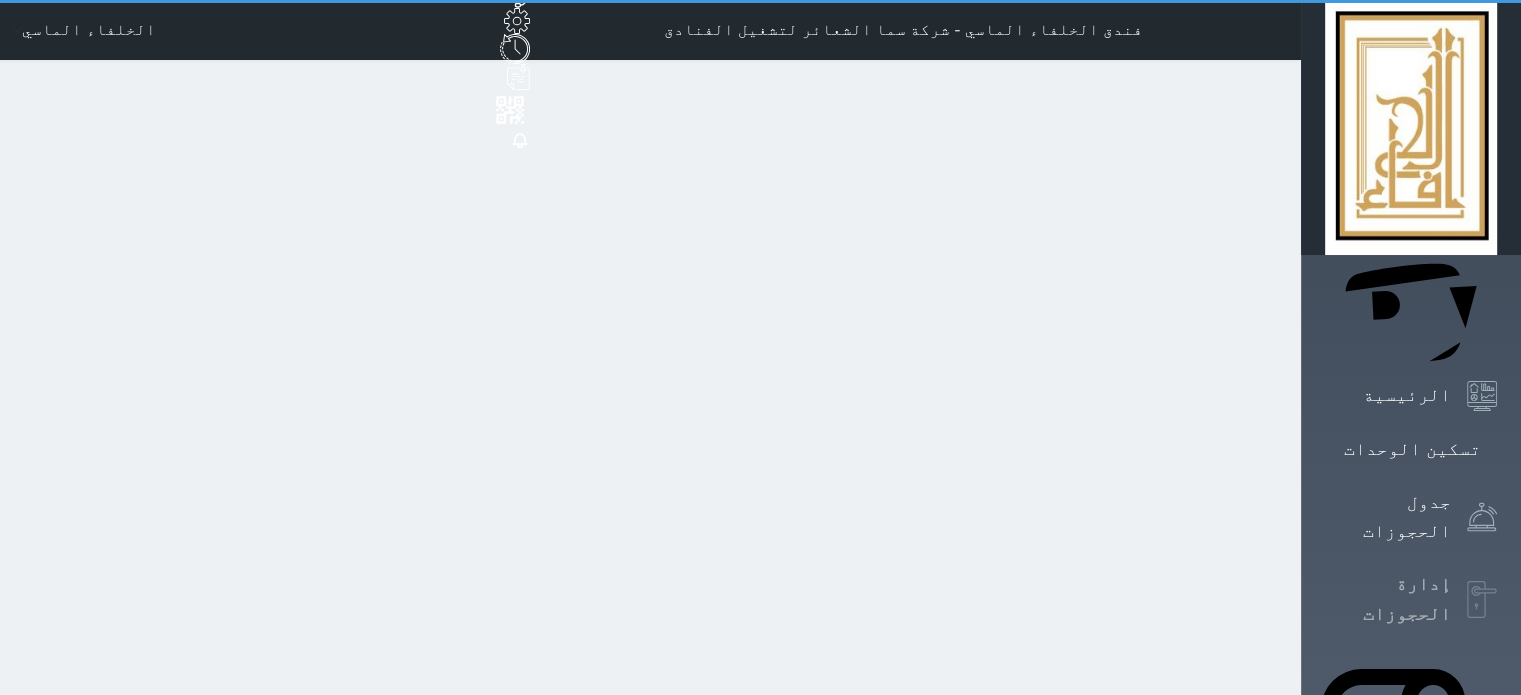 select on "open_all" 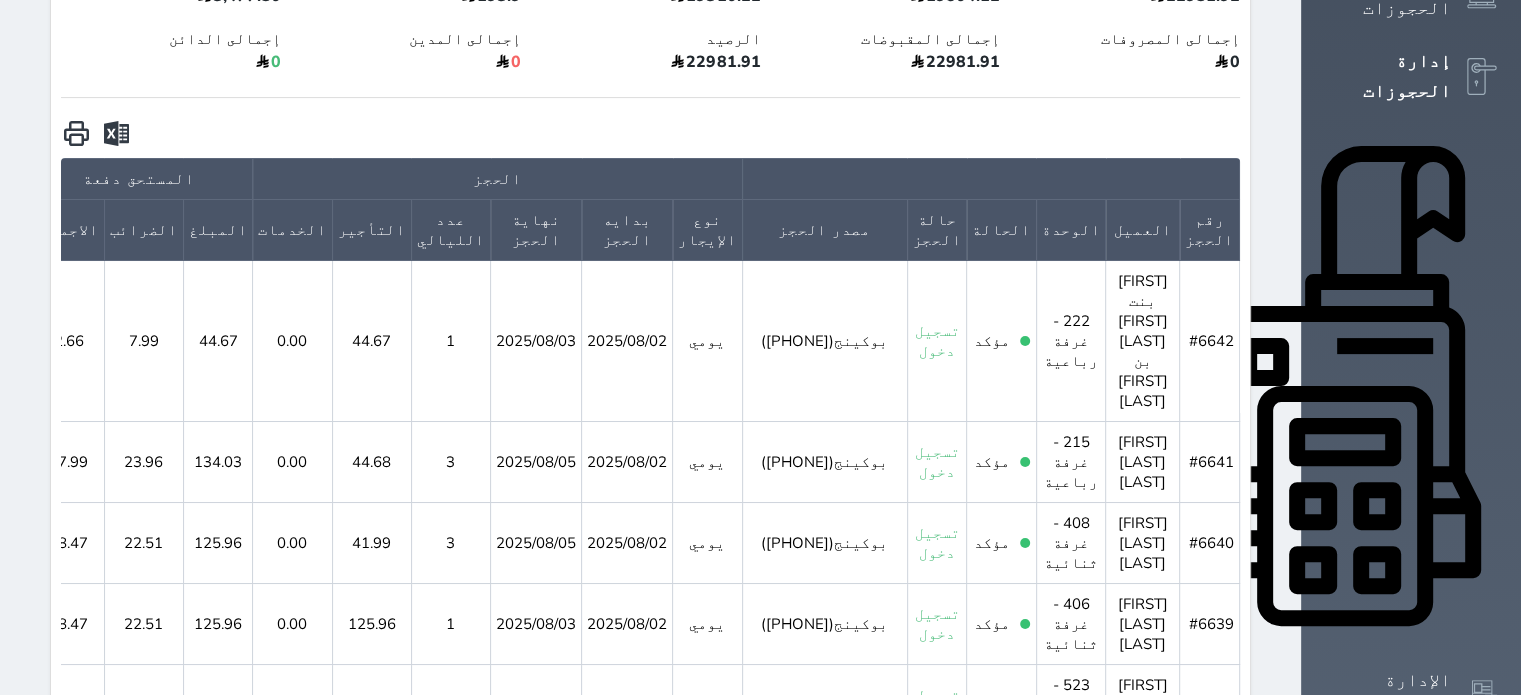 scroll, scrollTop: 519, scrollLeft: 0, axis: vertical 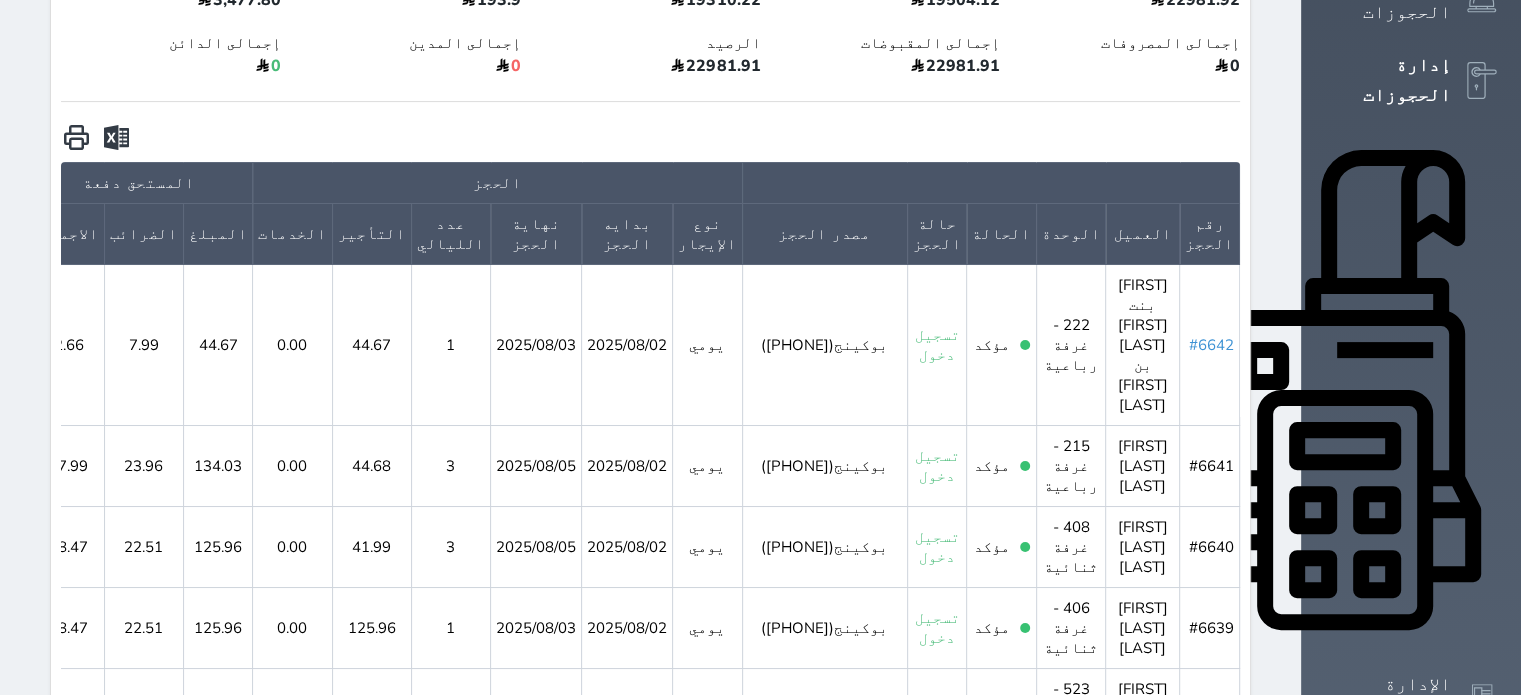 click on "#6642" at bounding box center (1211, 345) 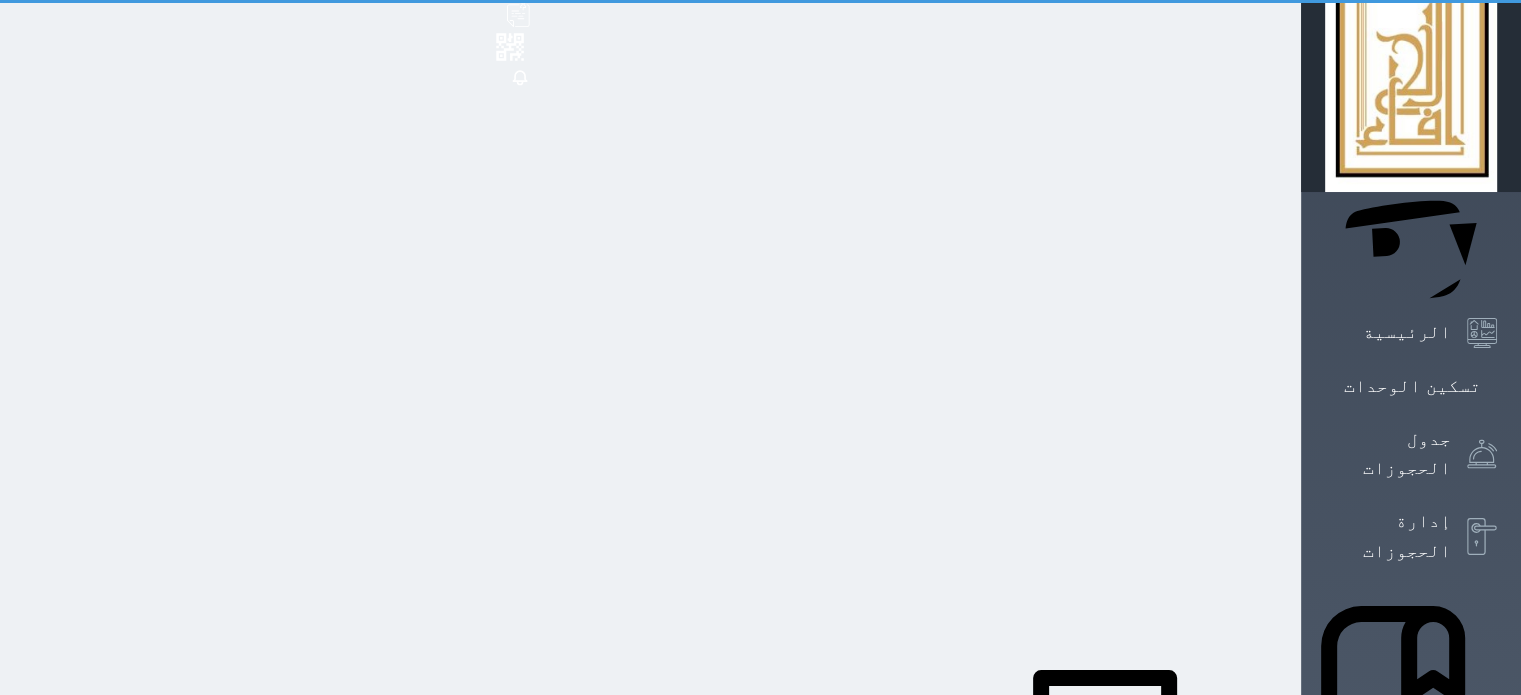 scroll, scrollTop: 0, scrollLeft: 0, axis: both 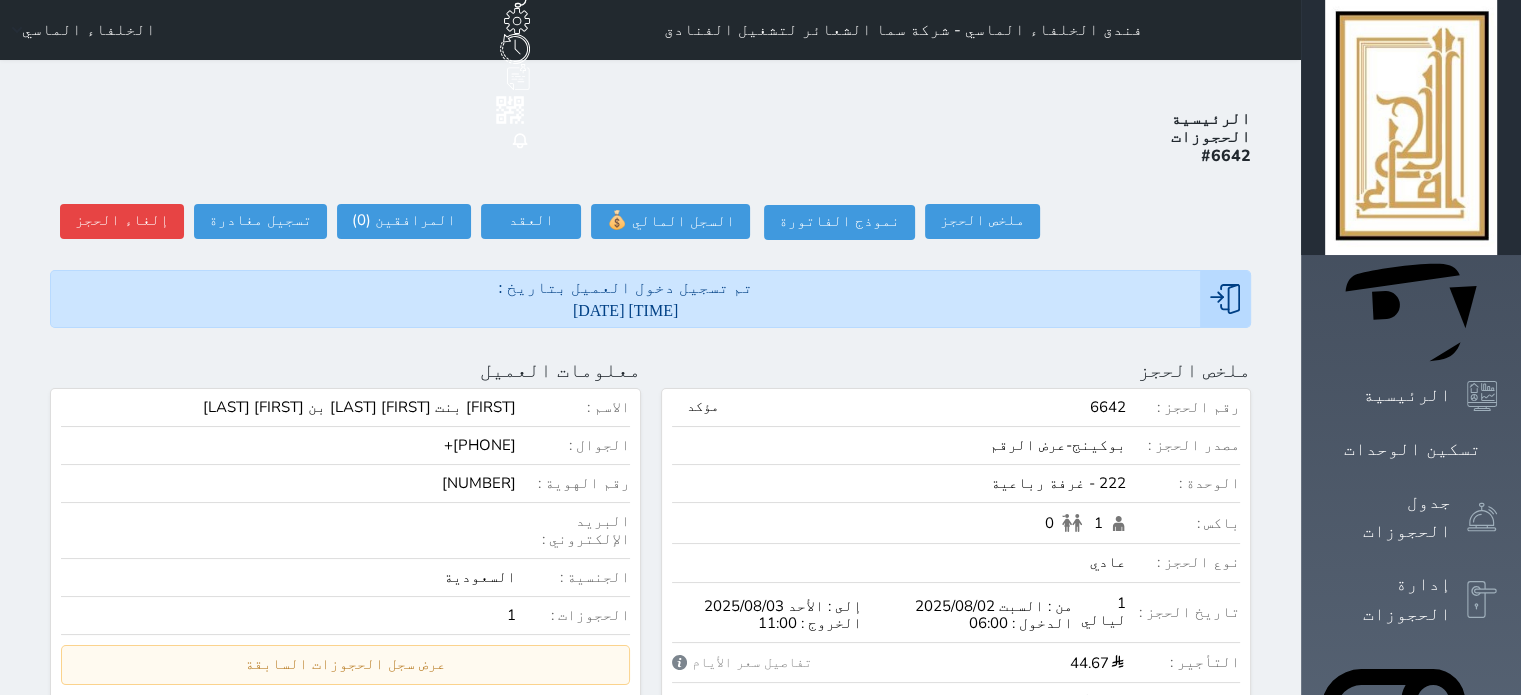 click on "2025-08-02 06:37 PM" at bounding box center (625, 310) 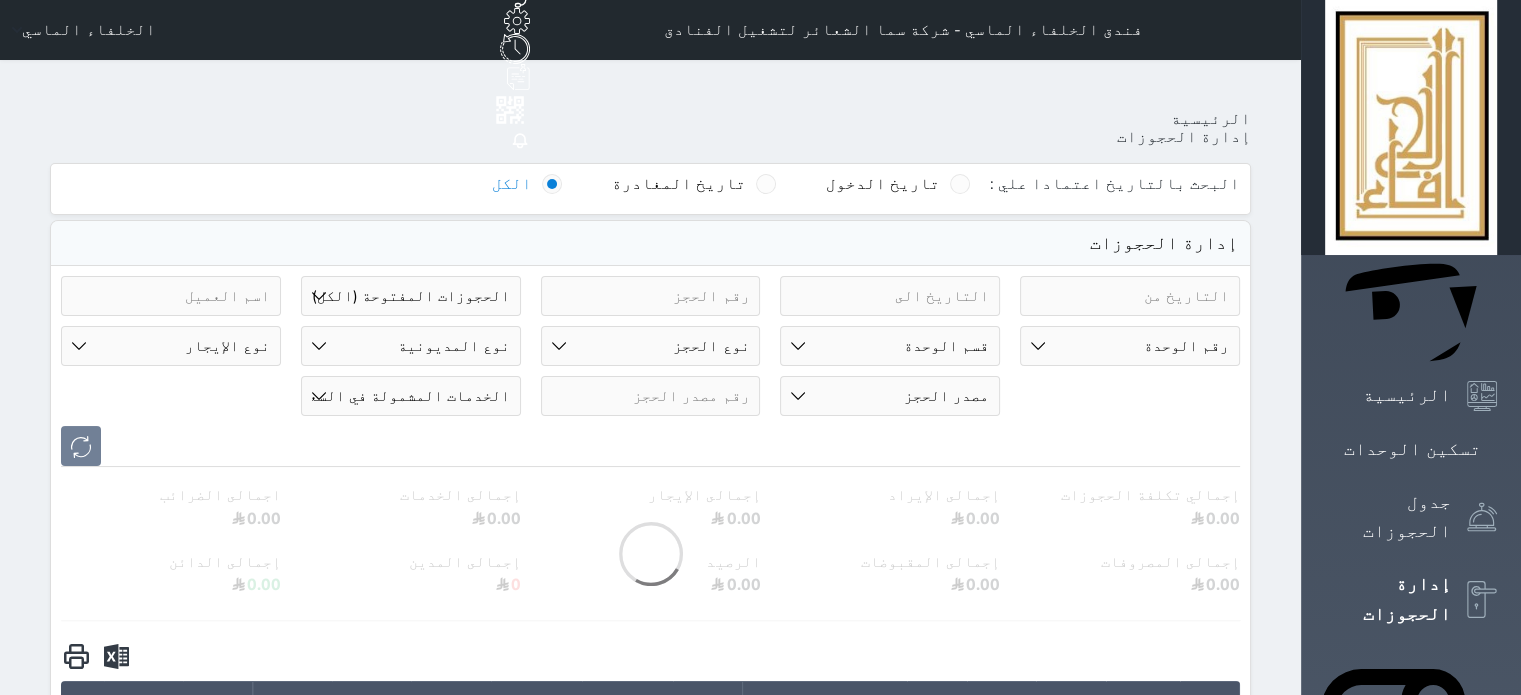 click on "حالة الحجز
الحجوزات المفتوحة (الكل)
الحجوزات المغلقة (الكل)
الحجوزات المفتوحة (مسجل دخول)
الحجوزات المغلقة (تسجيل مغادرة)
الحجوزات لم تسجل دخول
الحجوزات المؤكدة (الكل)
الحجوزات الملغية
الحجوزات المنتهية مهلة دفعها
حجوزات بانتظار الدفع" at bounding box center [411, 296] 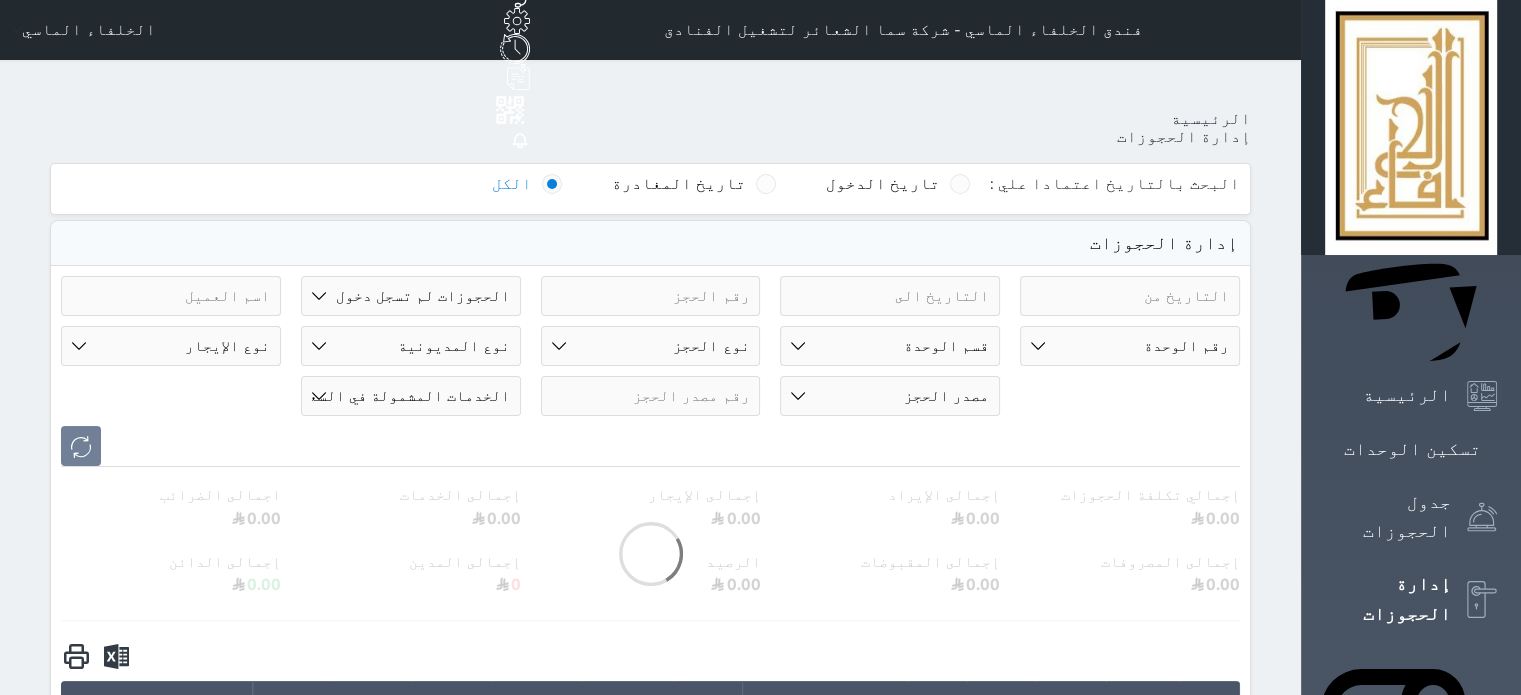click on "حالة الحجز
الحجوزات المفتوحة (الكل)
الحجوزات المغلقة (الكل)
الحجوزات المفتوحة (مسجل دخول)
الحجوزات المغلقة (تسجيل مغادرة)
الحجوزات لم تسجل دخول
الحجوزات المؤكدة (الكل)
الحجوزات الملغية
الحجوزات المنتهية مهلة دفعها
حجوزات بانتظار الدفع" at bounding box center [411, 296] 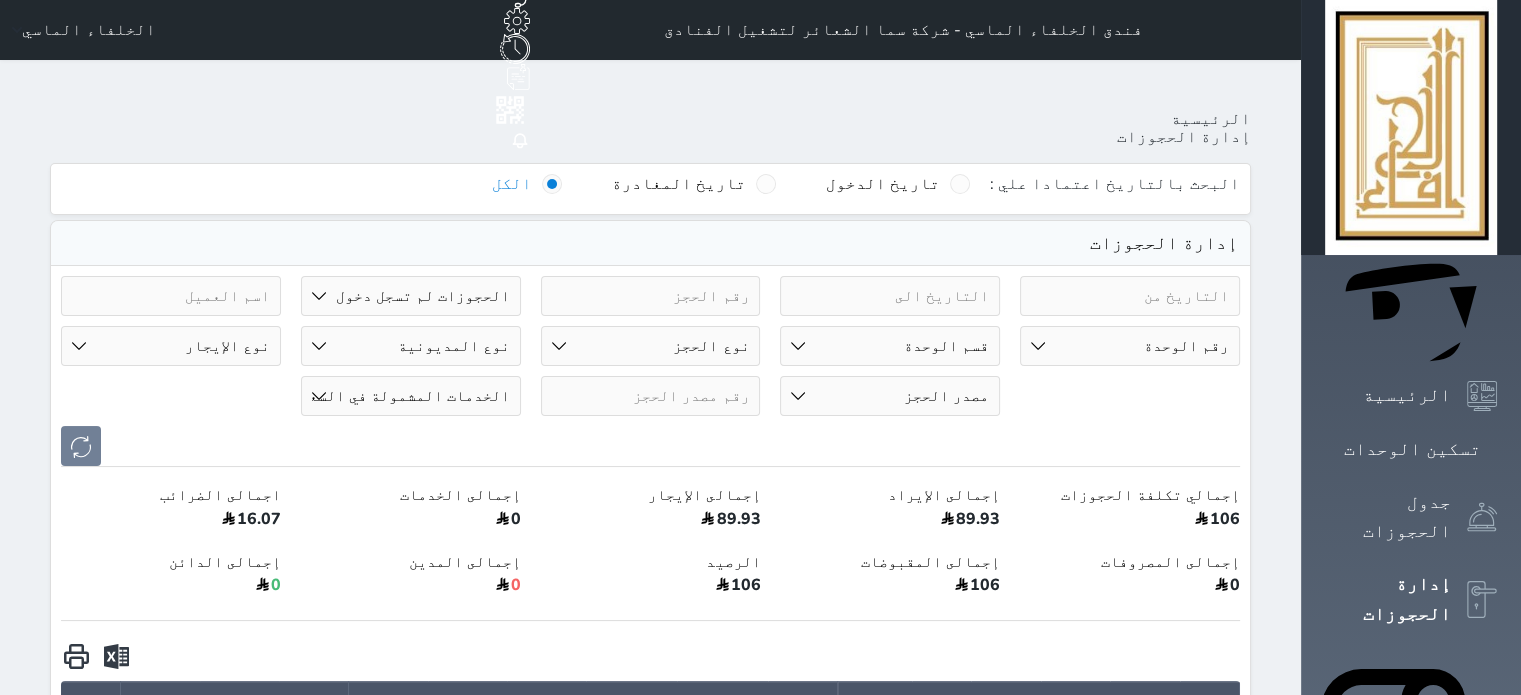 click at bounding box center (650, 446) 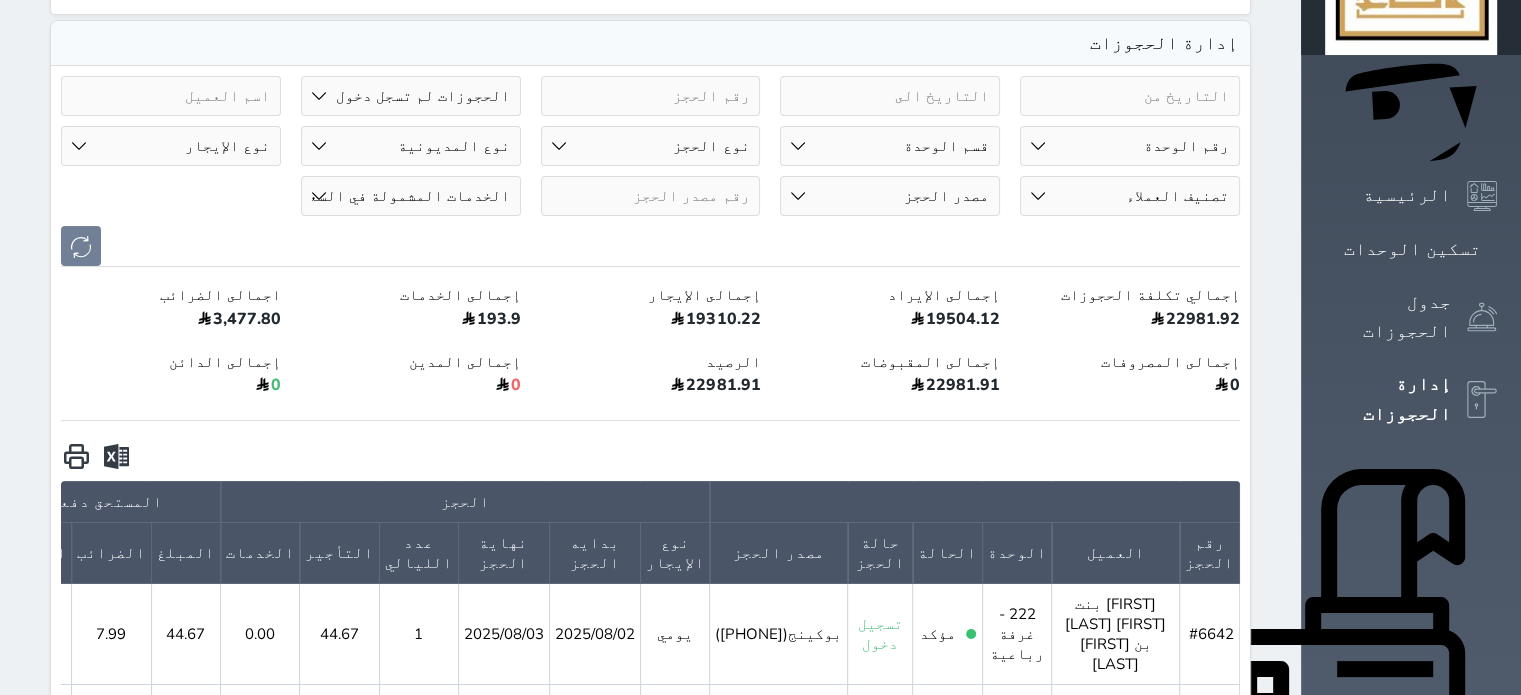 scroll, scrollTop: 160, scrollLeft: 0, axis: vertical 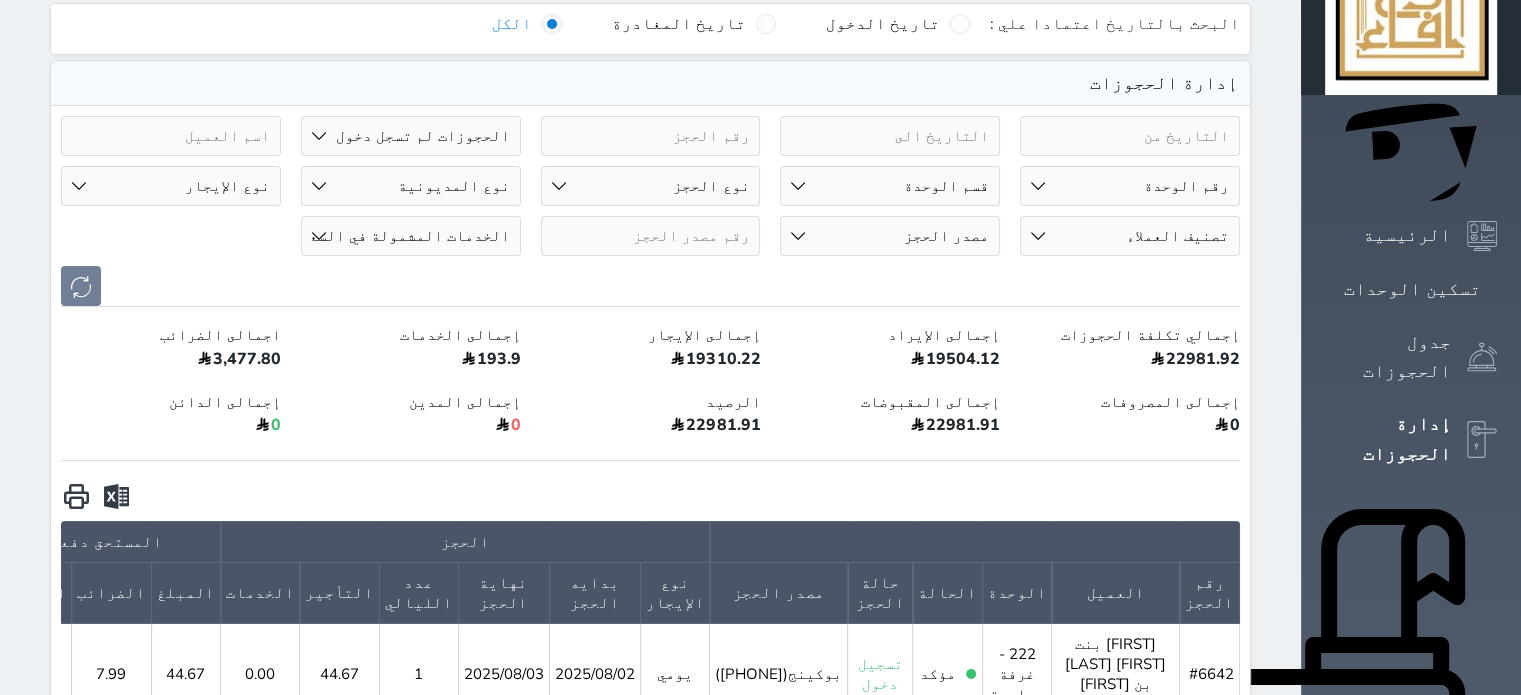 click on "حالة الحجز
الحجوزات المفتوحة (الكل)
الحجوزات المغلقة (الكل)
الحجوزات المفتوحة (مسجل دخول)
الحجوزات المغلقة (تسجيل مغادرة)
الحجوزات لم تسجل دخول
الحجوزات المؤكدة (الكل)
الحجوزات الملغية
الحجوزات المنتهية مهلة دفعها
حجوزات بانتظار الدفع" at bounding box center [411, 136] 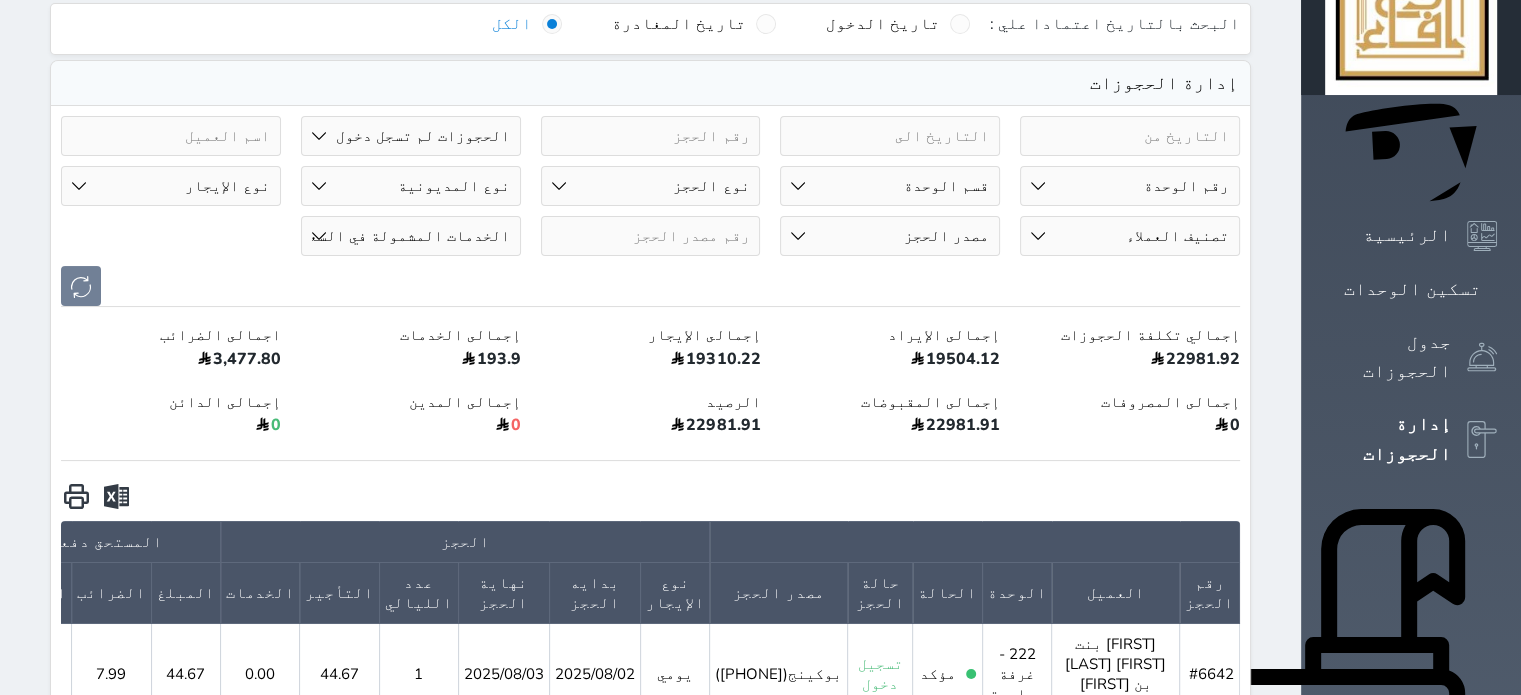 click on "حالة الحجز
الحجوزات المفتوحة (الكل)
الحجوزات المغلقة (الكل)
الحجوزات المفتوحة (مسجل دخول)
الحجوزات المغلقة (تسجيل مغادرة)
الحجوزات لم تسجل دخول
الحجوزات المؤكدة (الكل)
الحجوزات الملغية
الحجوزات المنتهية مهلة دفعها
حجوزات بانتظار الدفع" at bounding box center [411, 136] 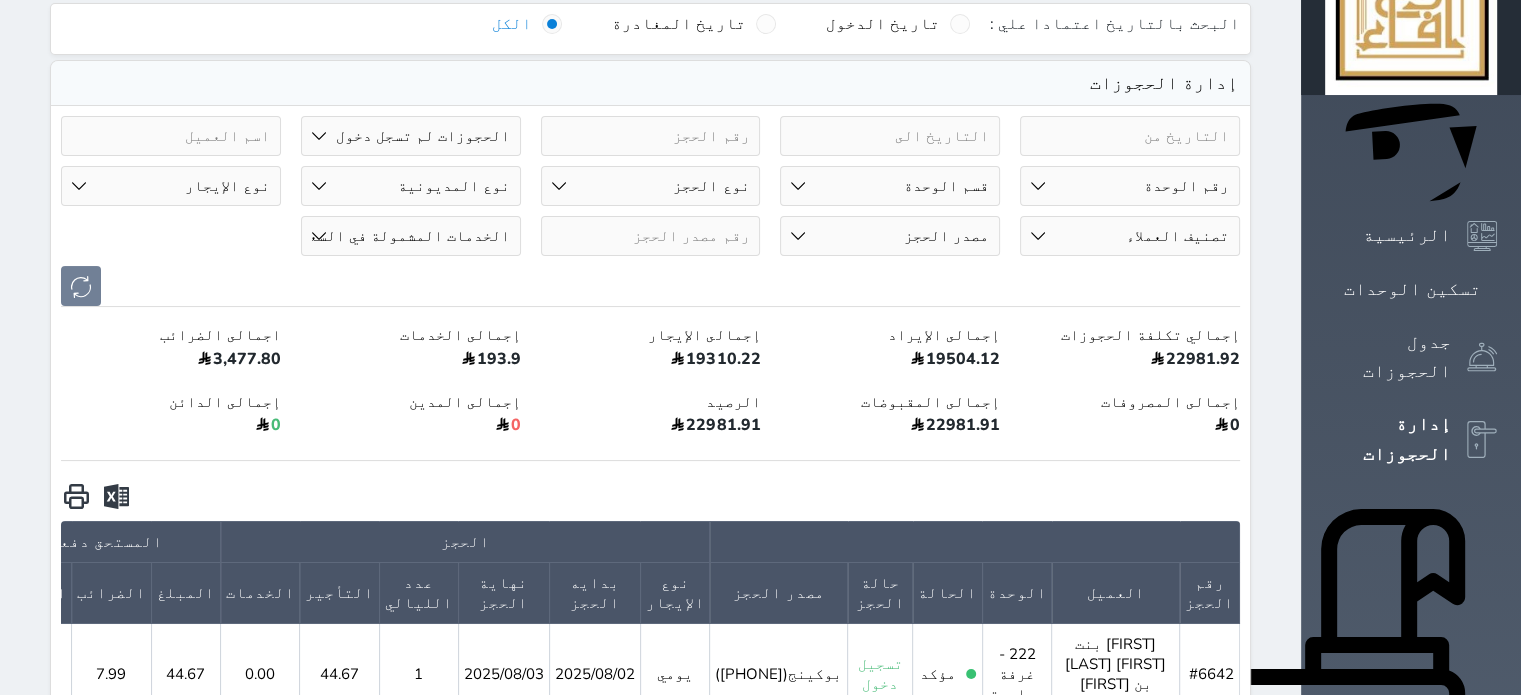 click on "حالة الحجز
الحجوزات المفتوحة (الكل)
الحجوزات المغلقة (الكل)
الحجوزات المفتوحة (مسجل دخول)
الحجوزات المغلقة (تسجيل مغادرة)
الحجوزات لم تسجل دخول
الحجوزات المؤكدة (الكل)
الحجوزات الملغية
الحجوزات المنتهية مهلة دفعها
حجوزات بانتظار الدفع
رقم الوحدة
101 - كينج ( جناح )
102 - غرفة ثنائية
103 - مجلس
104 - غرفة ثنائية (معاقين)
105 - غرفة ثنائية" at bounding box center (650, 1473) 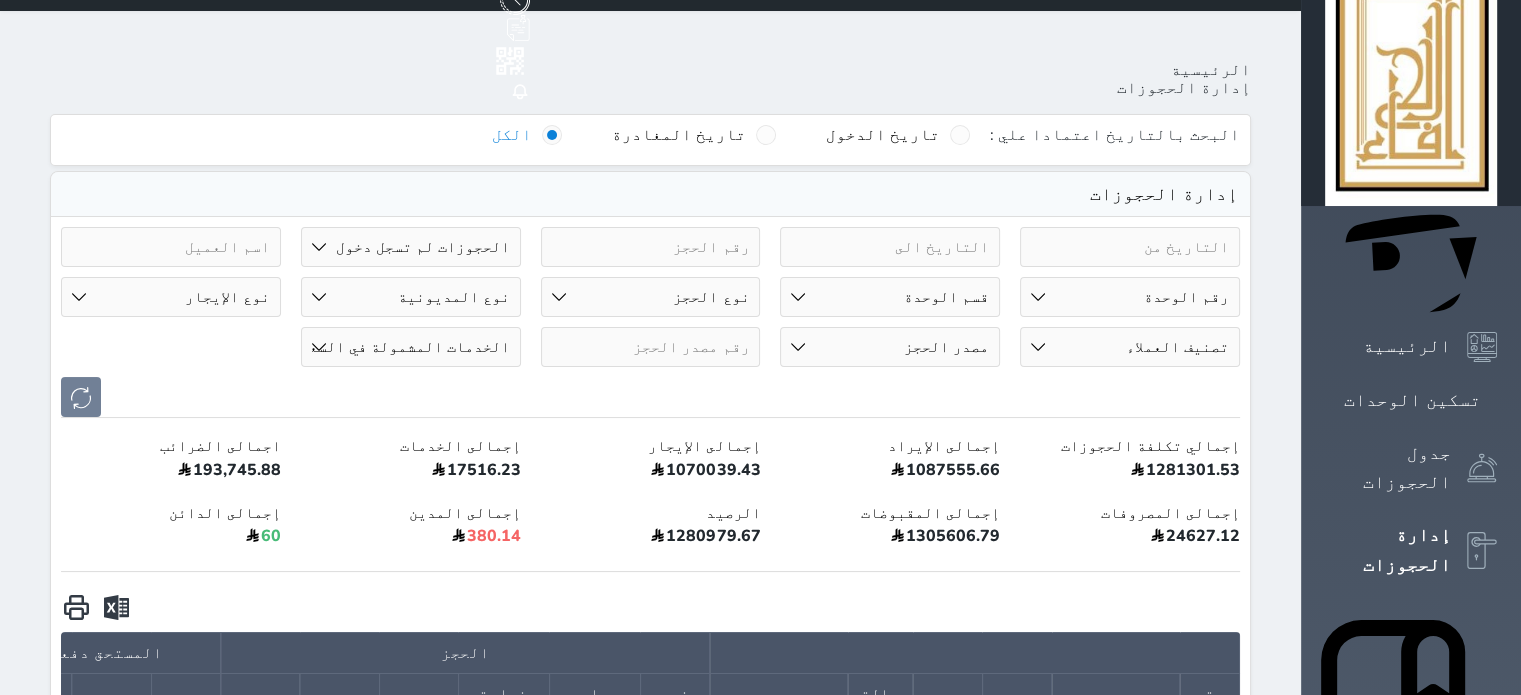 scroll, scrollTop: 0, scrollLeft: 0, axis: both 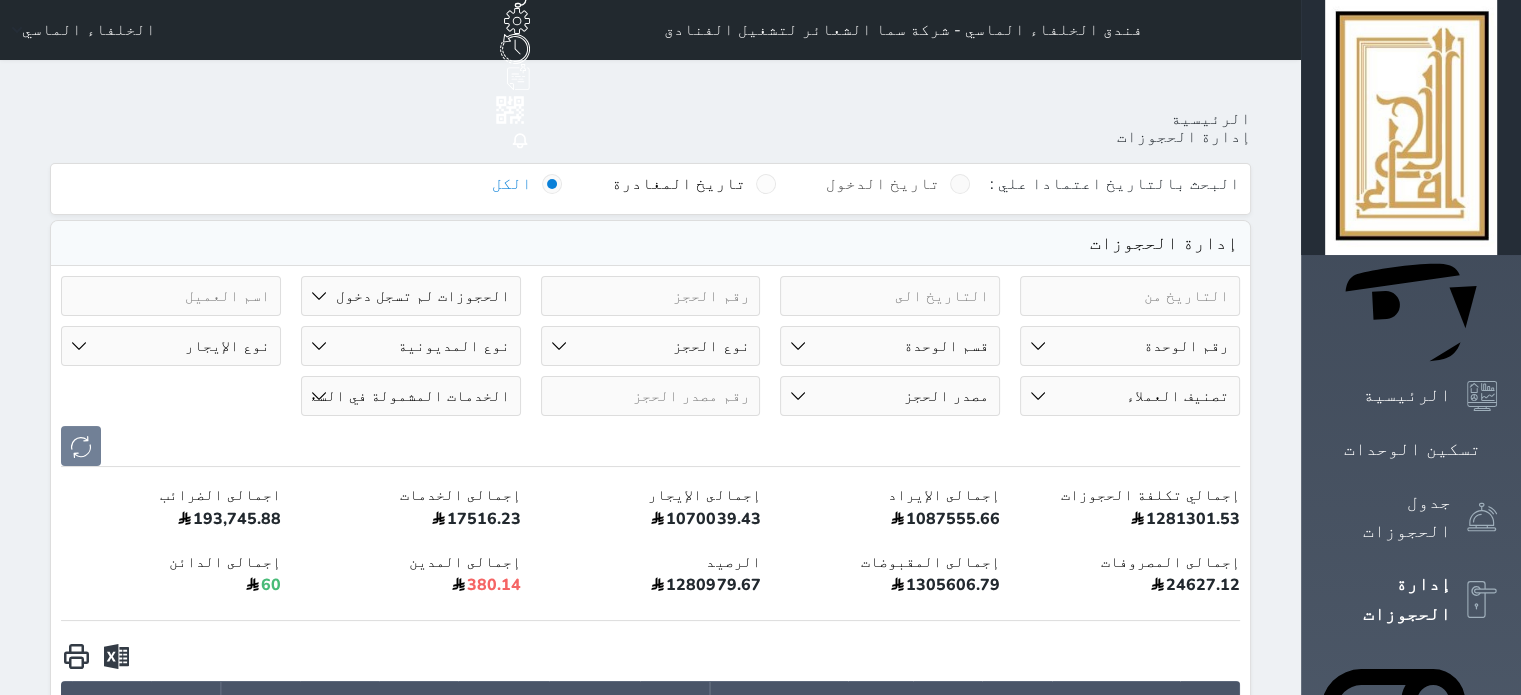 click at bounding box center (960, 184) 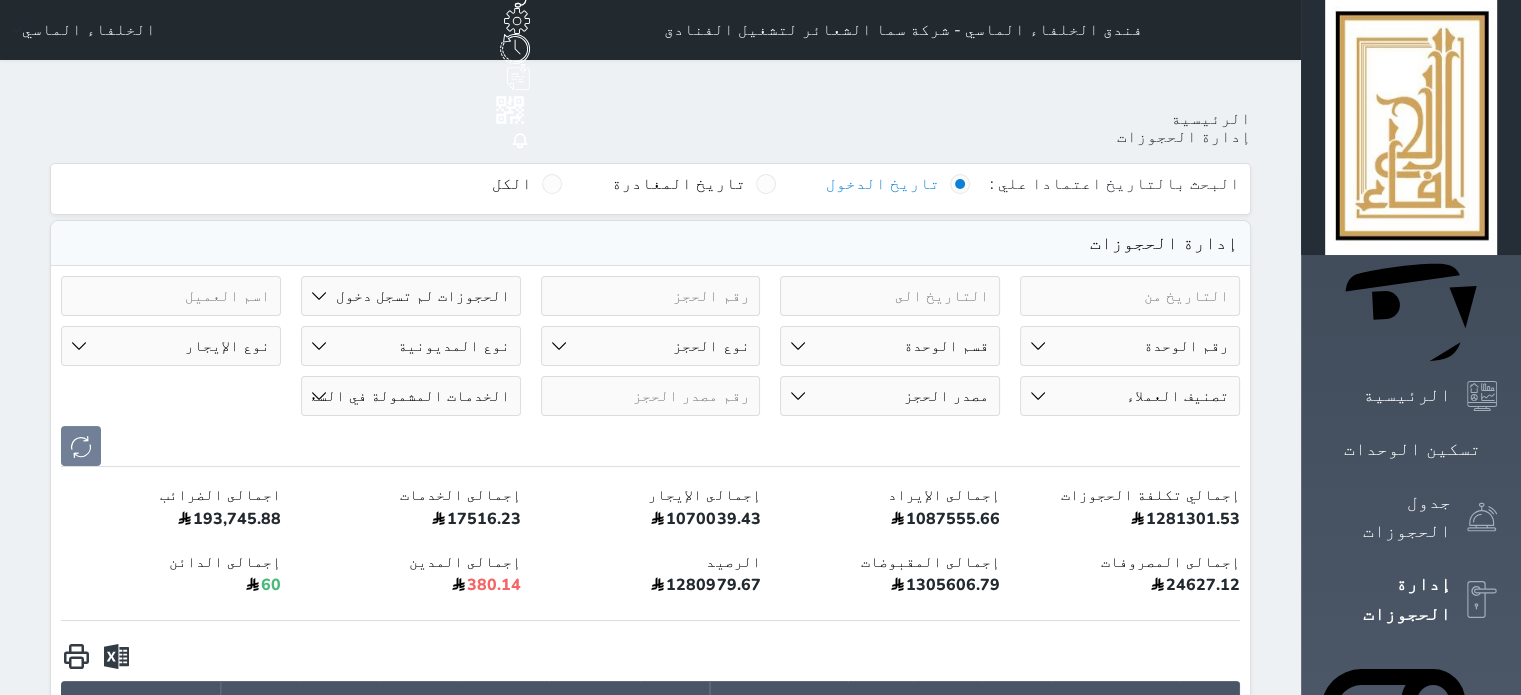 click on "حالة الحجز
الحجوزات المفتوحة (الكل)
الحجوزات المغلقة (الكل)
الحجوزات المفتوحة (مسجل دخول)
الحجوزات المغلقة (تسجيل مغادرة)
الحجوزات لم تسجل دخول
الحجوزات المؤكدة (الكل)
الحجوزات الملغية
الحجوزات المنتهية مهلة دفعها
حجوزات بانتظار الدفع" at bounding box center (411, 296) 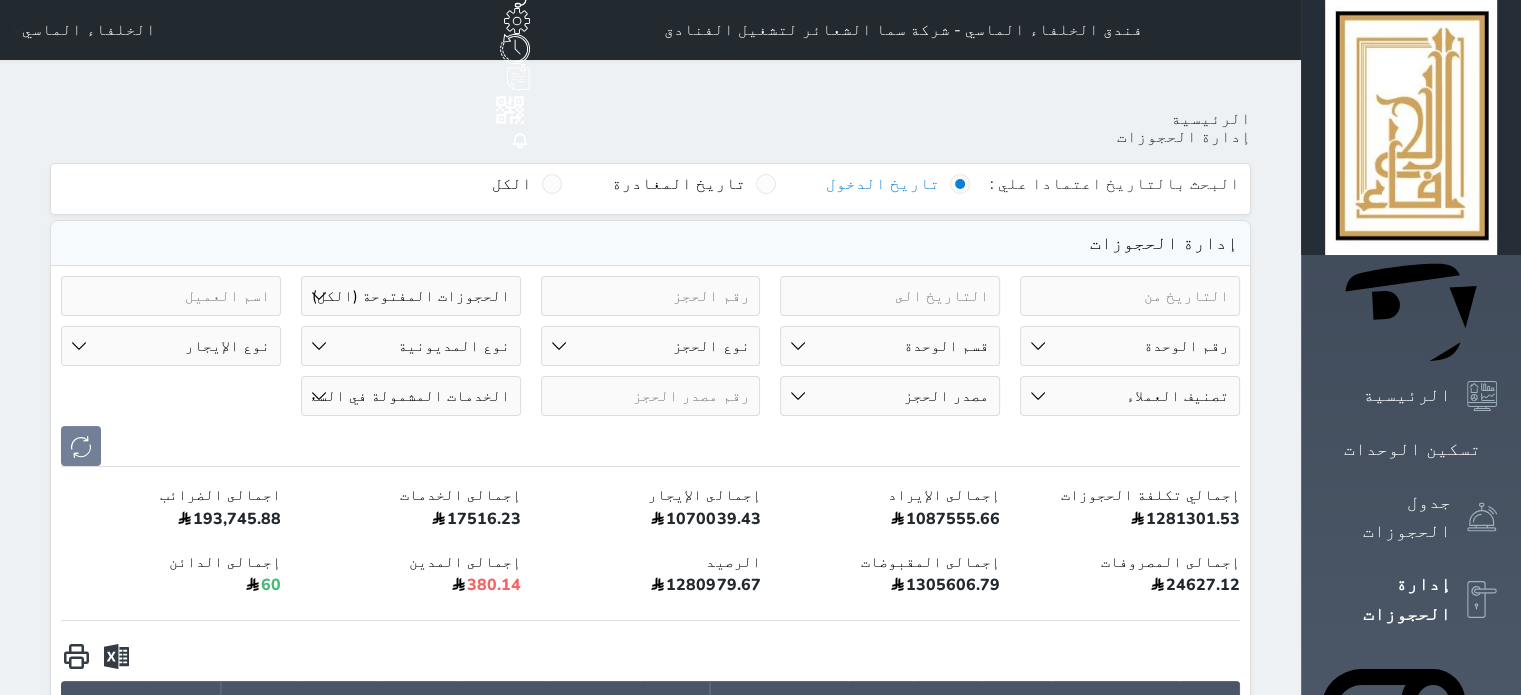 click on "حالة الحجز
الحجوزات المفتوحة (الكل)
الحجوزات المغلقة (الكل)
الحجوزات المفتوحة (مسجل دخول)
الحجوزات المغلقة (تسجيل مغادرة)
الحجوزات لم تسجل دخول
الحجوزات المؤكدة (الكل)
الحجوزات الملغية
الحجوزات المنتهية مهلة دفعها
حجوزات بانتظار الدفع" at bounding box center [411, 296] 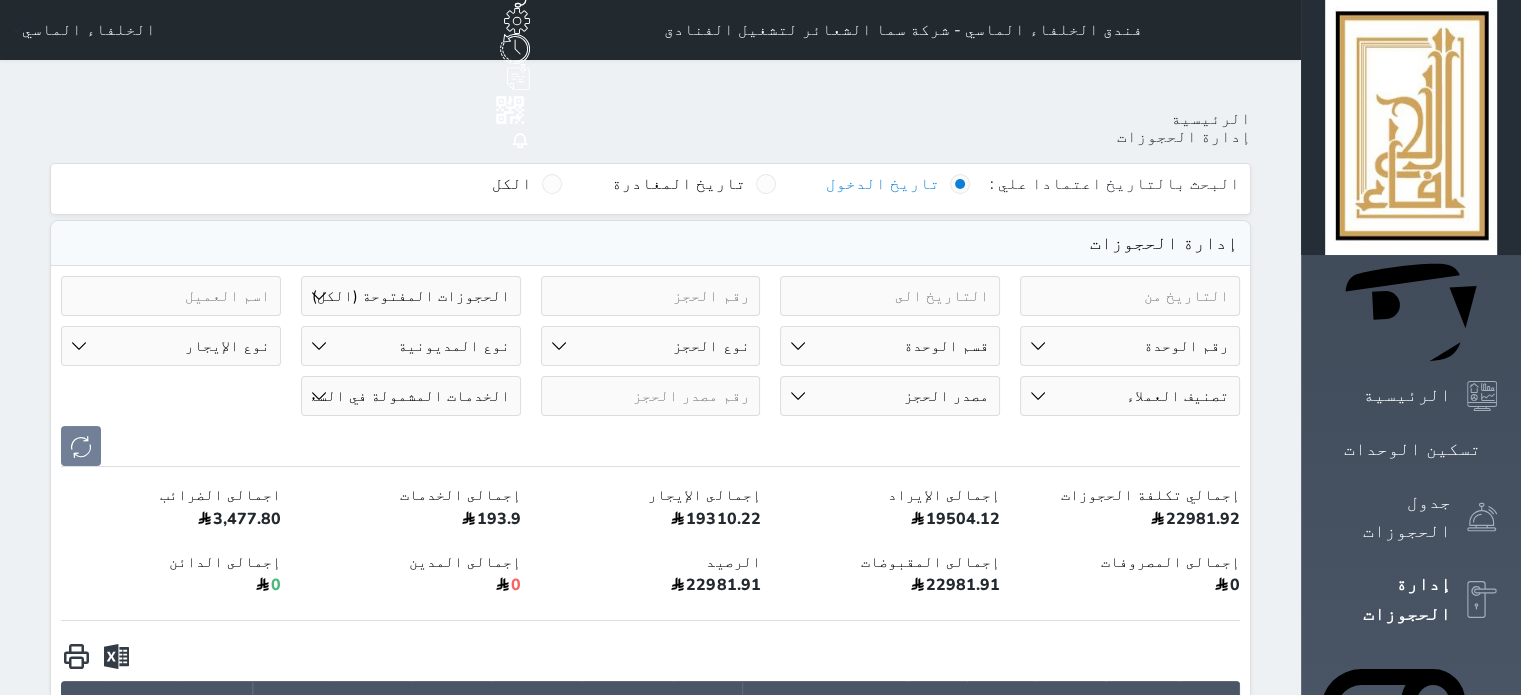 click on "حالة الحجز
الحجوزات المفتوحة (الكل)
الحجوزات المغلقة (الكل)
الحجوزات المفتوحة (مسجل دخول)
الحجوزات المغلقة (تسجيل مغادرة)
الحجوزات لم تسجل دخول
الحجوزات المؤكدة (الكل)
الحجوزات الملغية
الحجوزات المنتهية مهلة دفعها
حجوزات بانتظار الدفع" at bounding box center [411, 296] 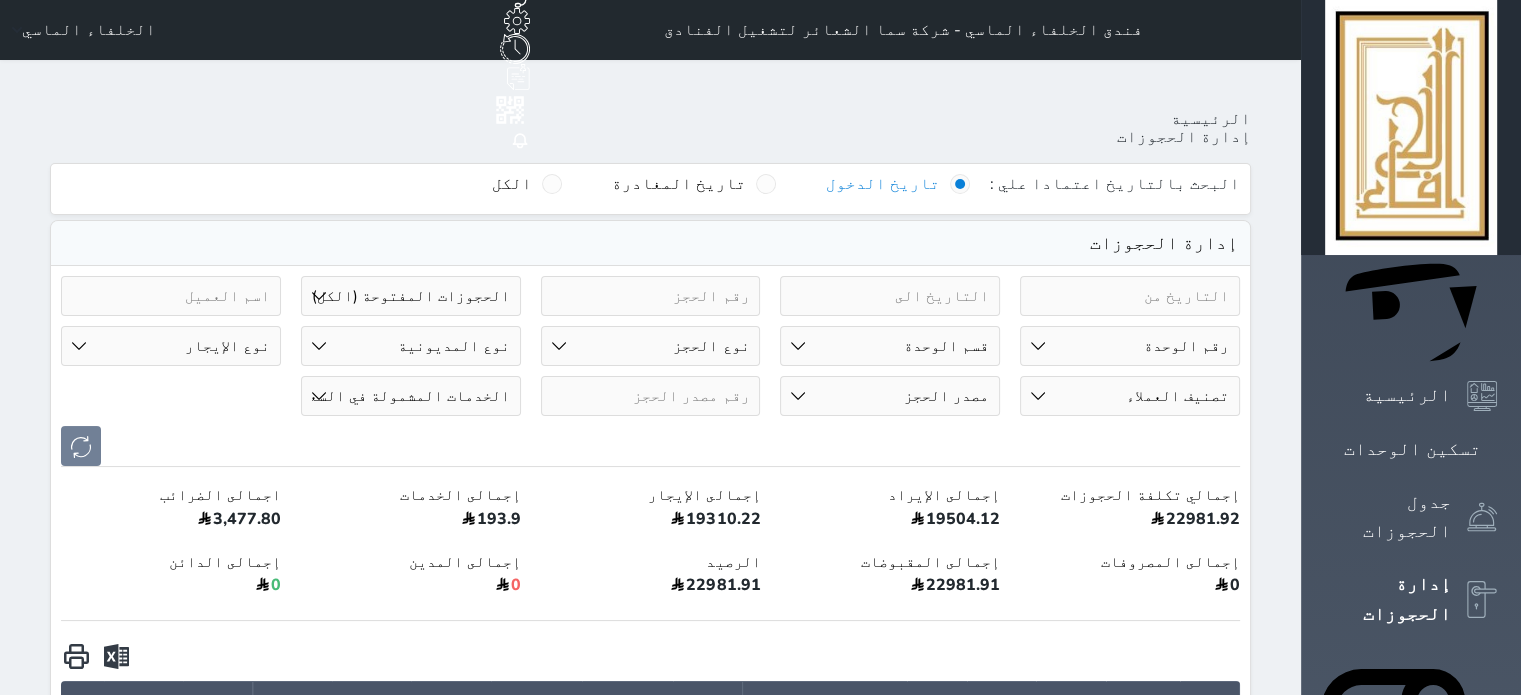 select on "pending" 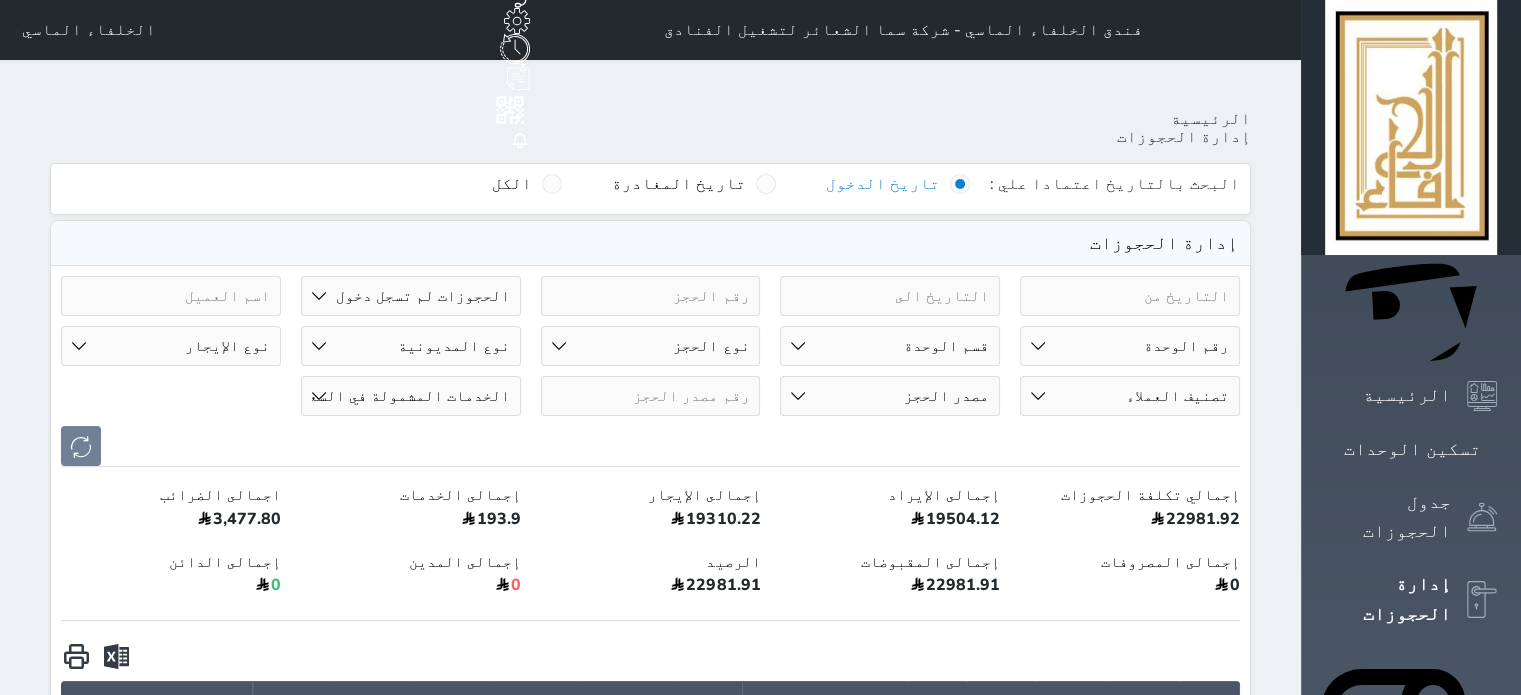 click on "حالة الحجز
الحجوزات المفتوحة (الكل)
الحجوزات المغلقة (الكل)
الحجوزات المفتوحة (مسجل دخول)
الحجوزات المغلقة (تسجيل مغادرة)
الحجوزات لم تسجل دخول
الحجوزات المؤكدة (الكل)
الحجوزات الملغية
الحجوزات المنتهية مهلة دفعها
حجوزات بانتظار الدفع" at bounding box center [411, 296] 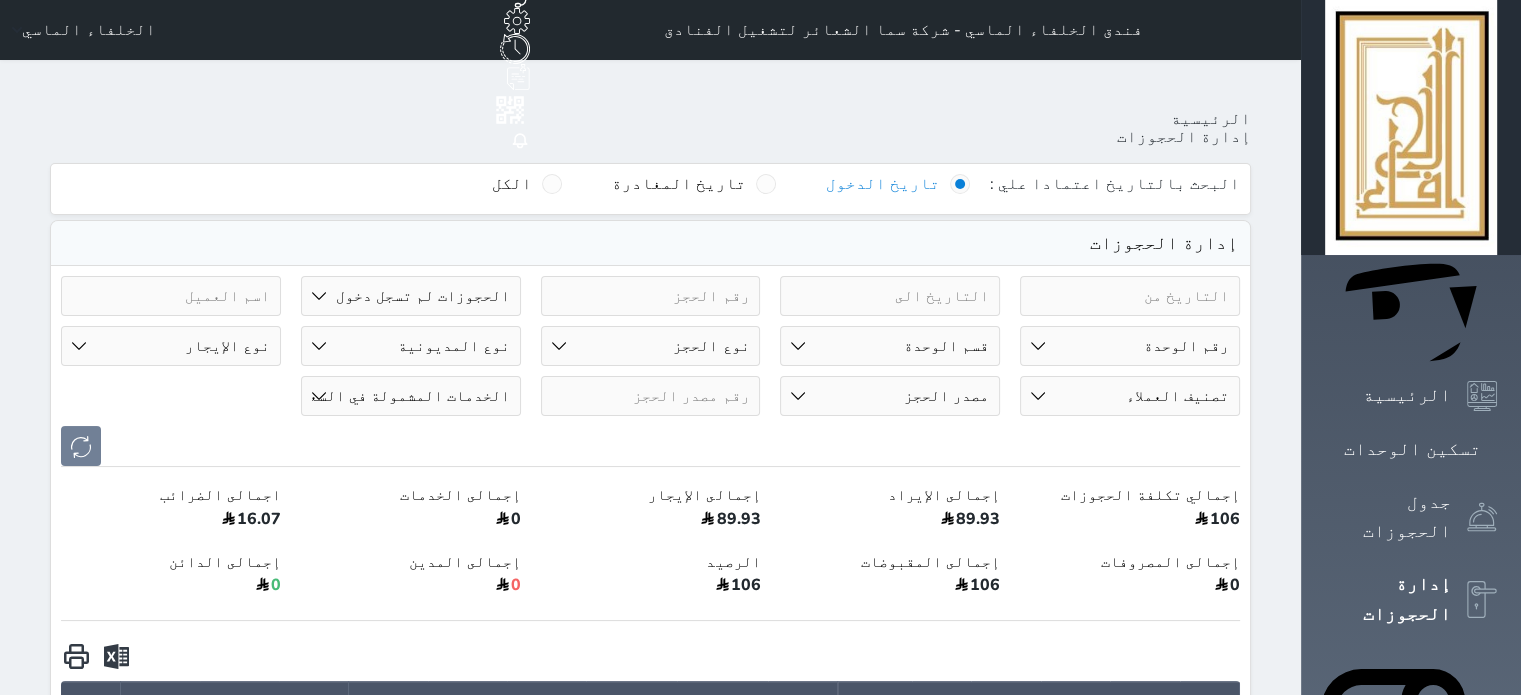 click at bounding box center [650, 446] 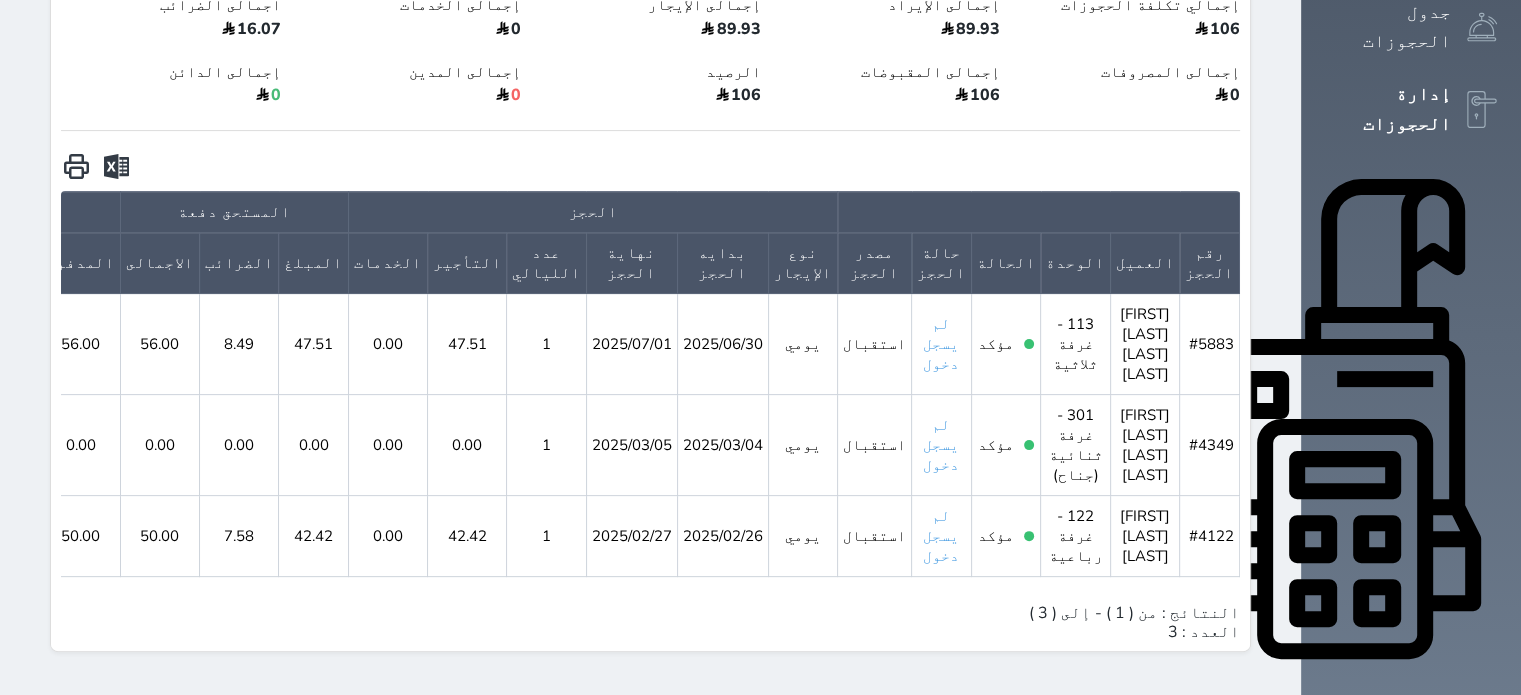 scroll, scrollTop: 491, scrollLeft: 0, axis: vertical 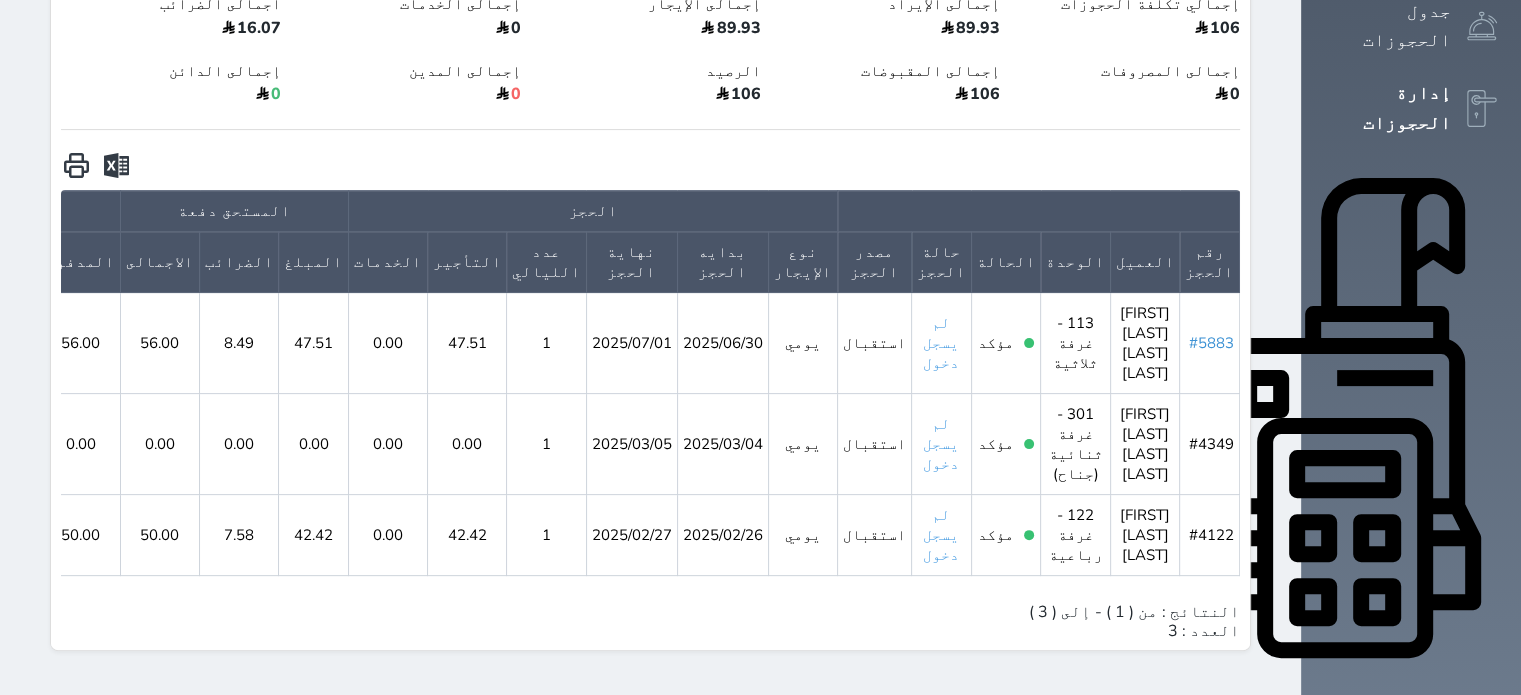 click on "#5883" at bounding box center [1211, 343] 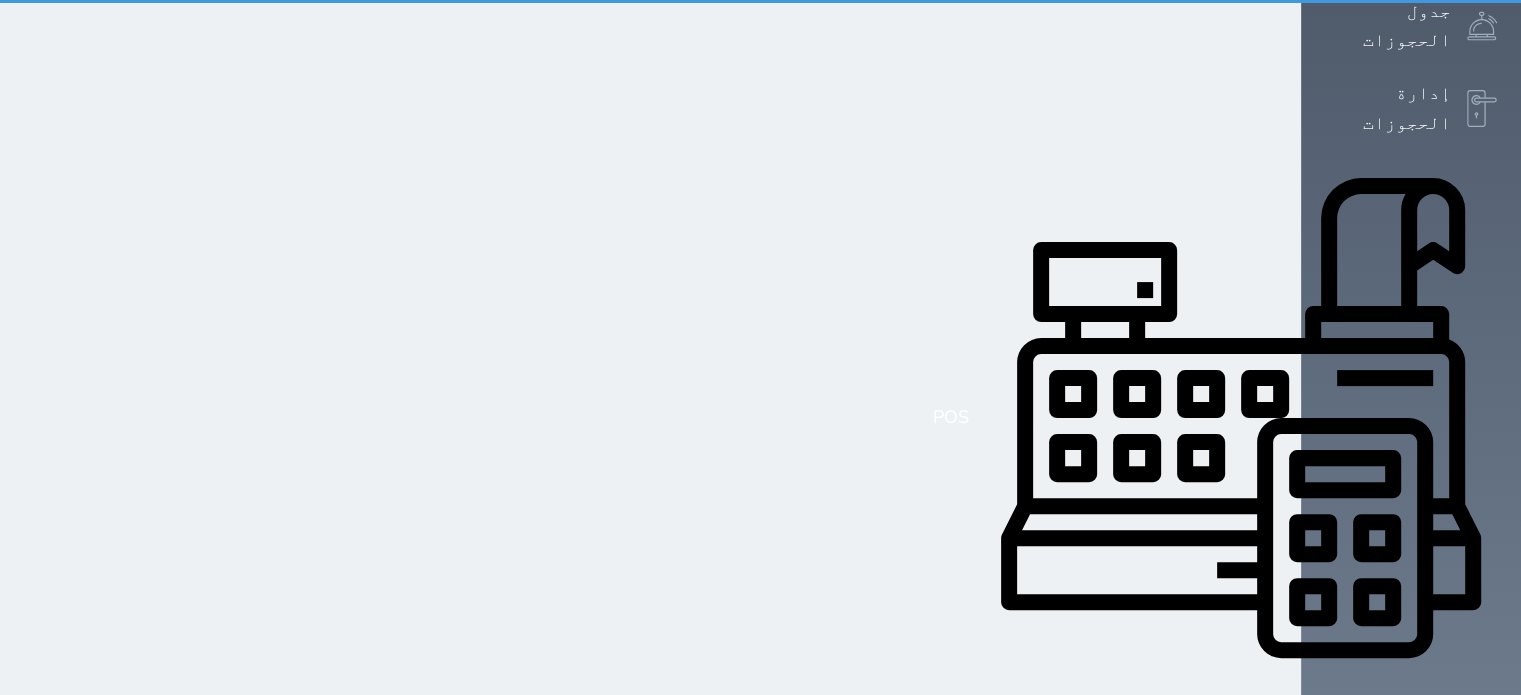 scroll, scrollTop: 0, scrollLeft: 0, axis: both 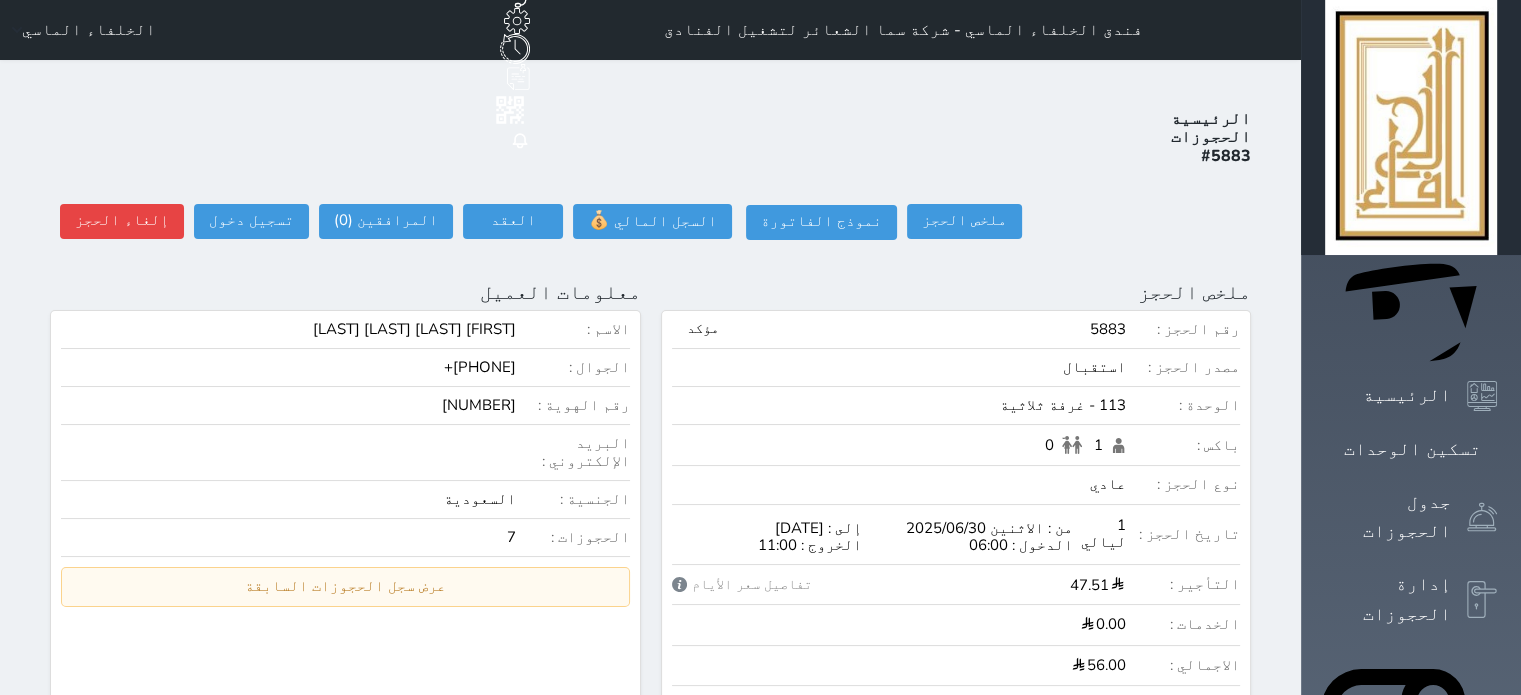 click on "الرئيسية" at bounding box center (1211, 119) 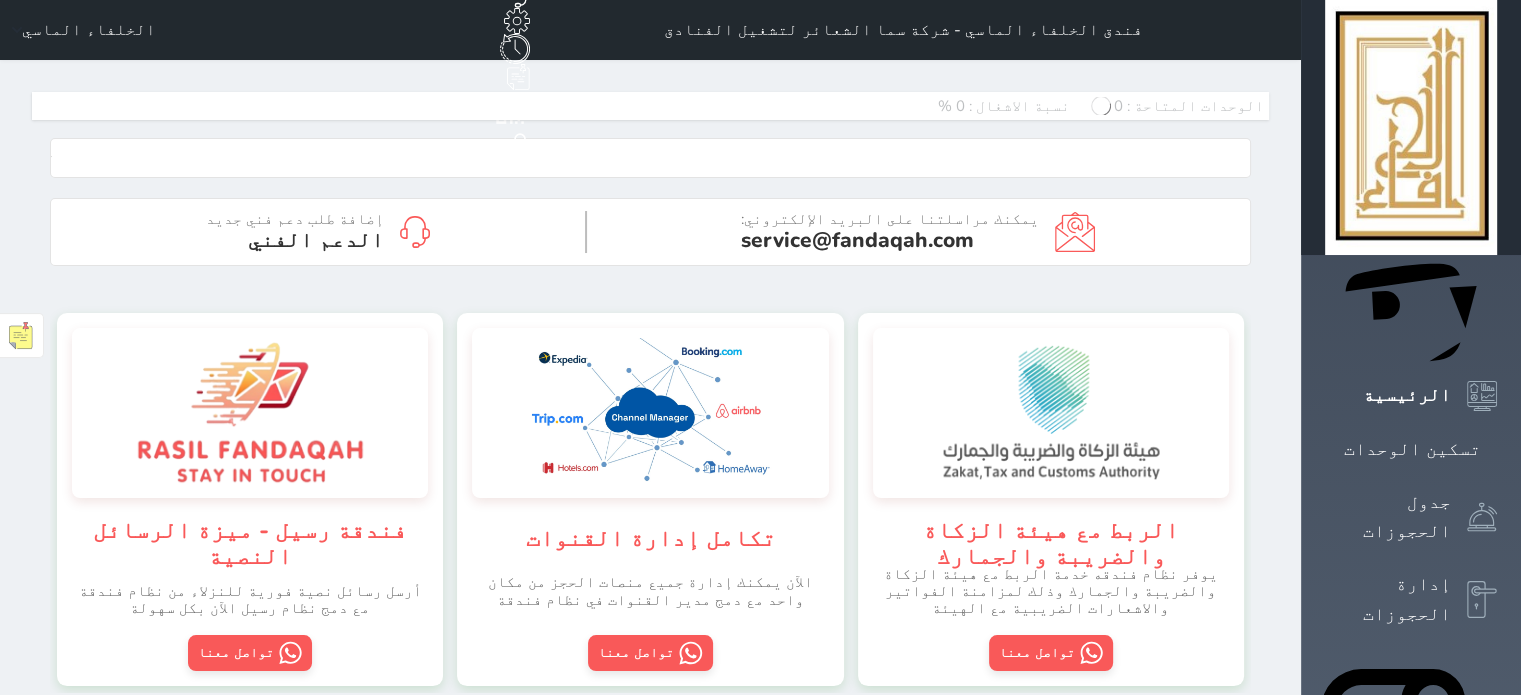 scroll, scrollTop: 0, scrollLeft: 0, axis: both 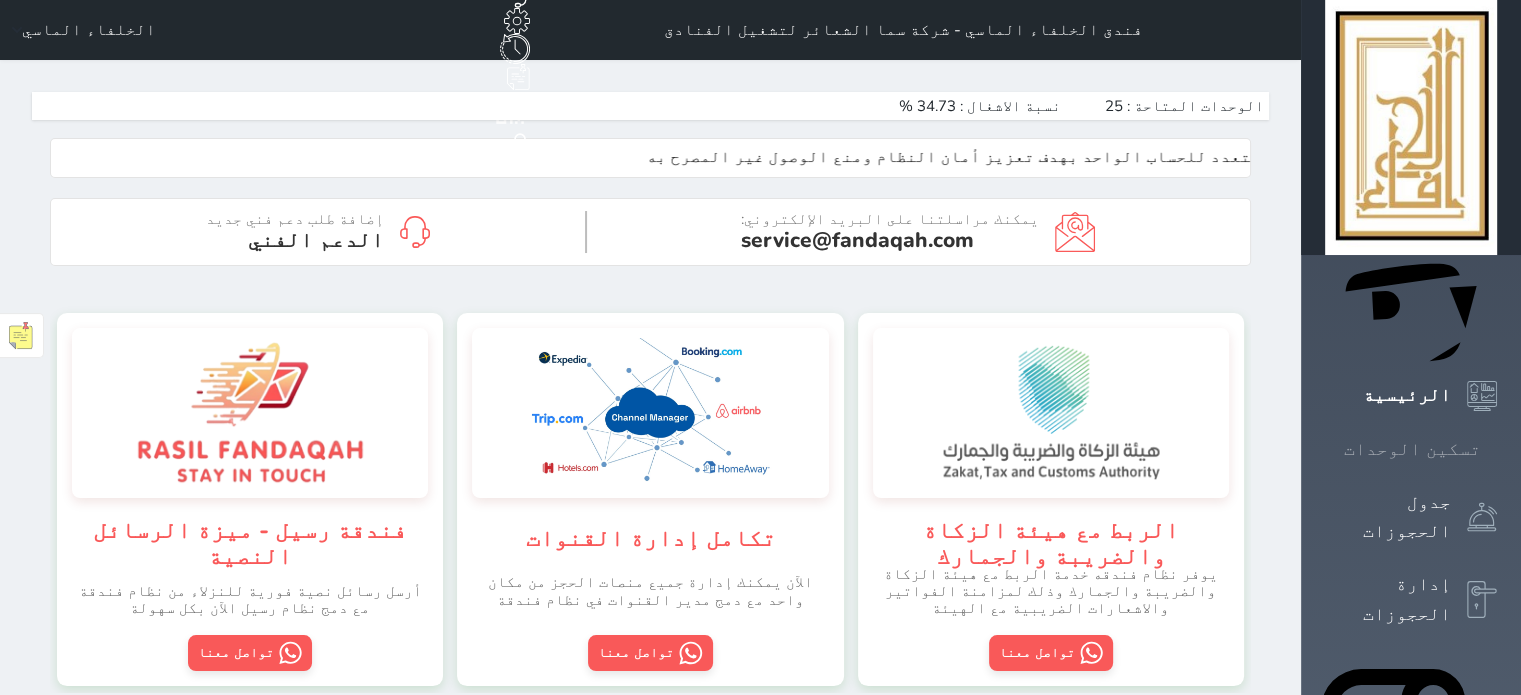 click on "تسكين الوحدات" at bounding box center (1412, 449) 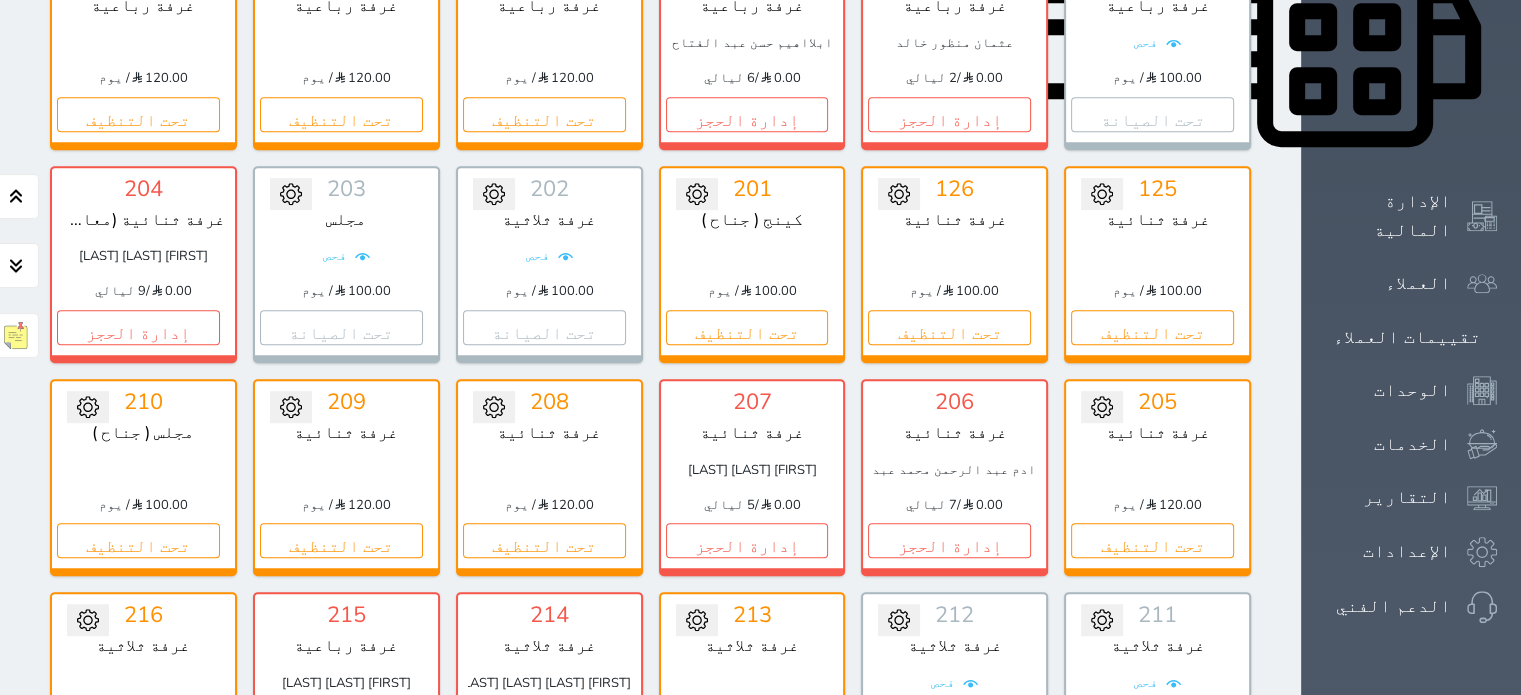 scroll, scrollTop: 0, scrollLeft: 0, axis: both 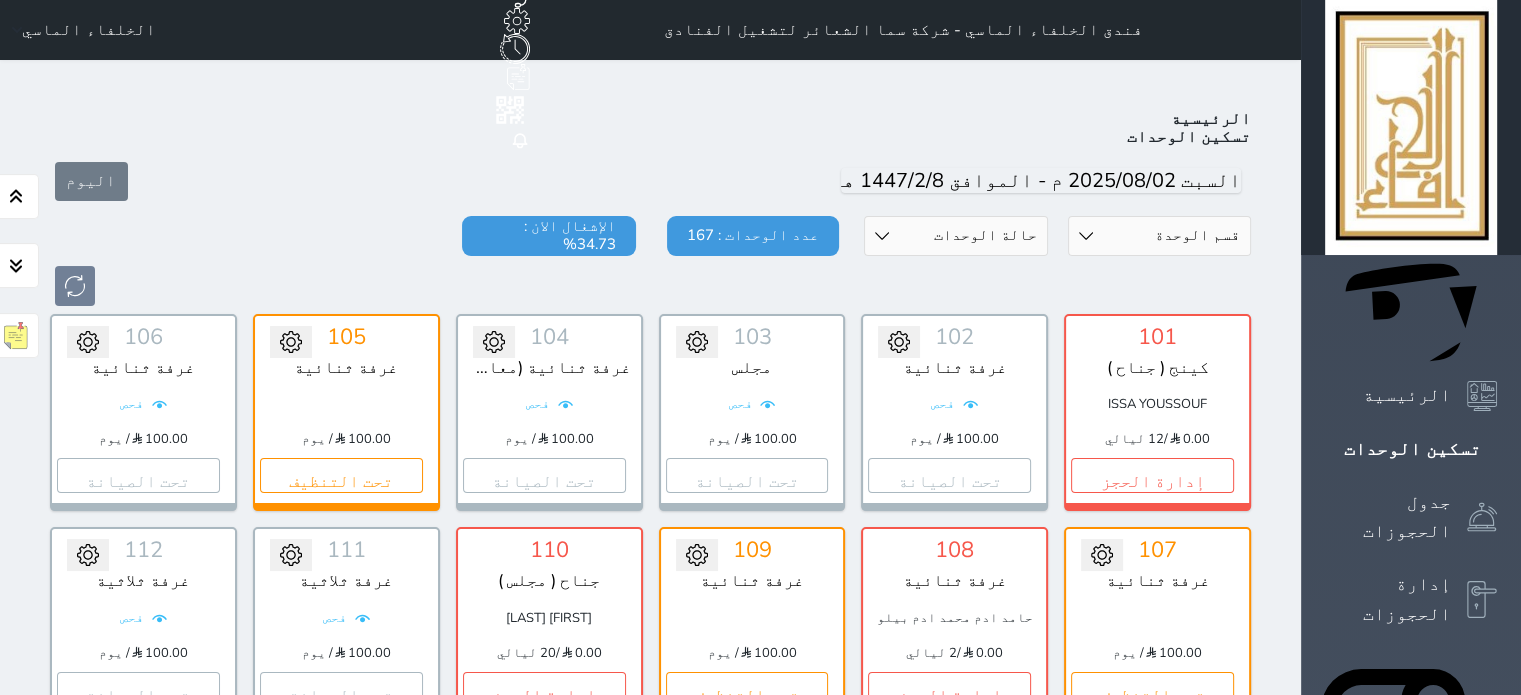 click on "الخلفاء الماسي" at bounding box center (89, 30) 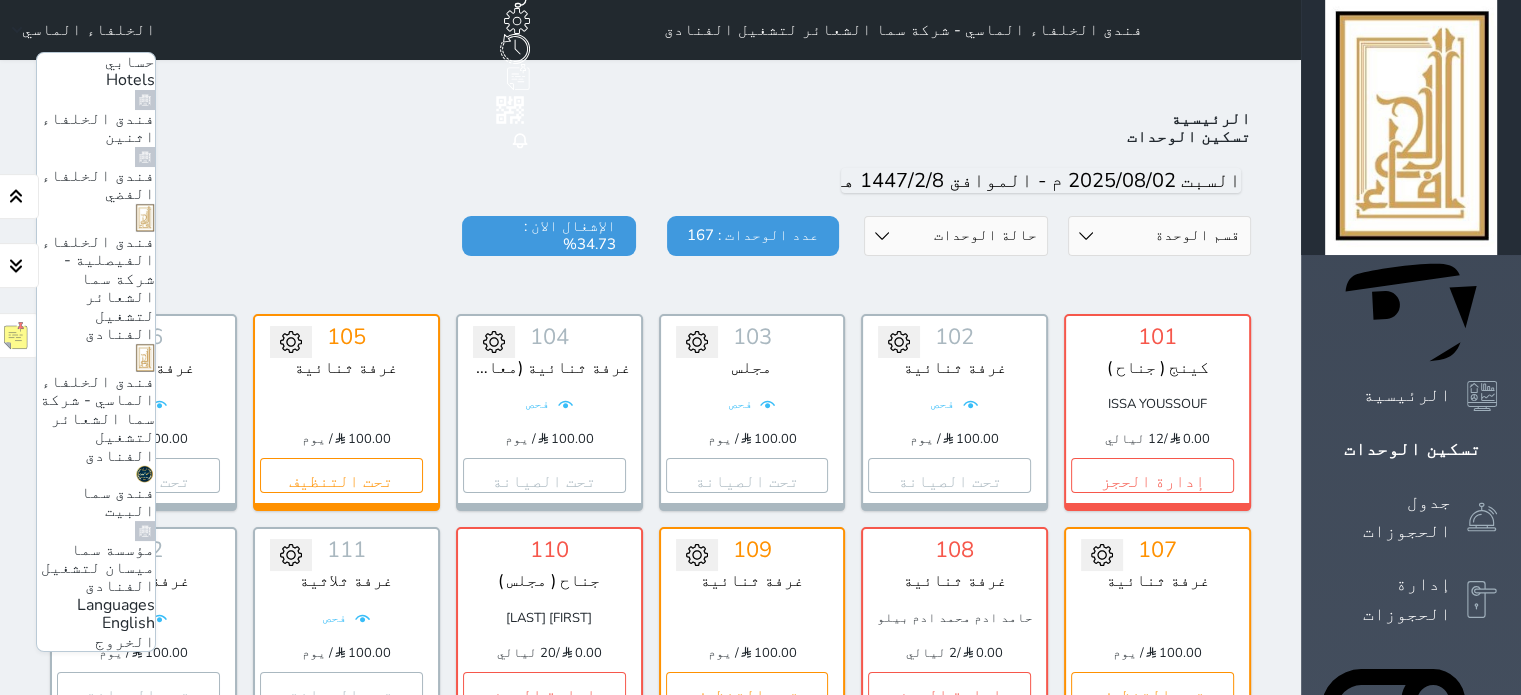 click on "فندق الخلفاء الماسي - شركة سما الشعائر لتشغيل الفنادق" at bounding box center [97, 419] 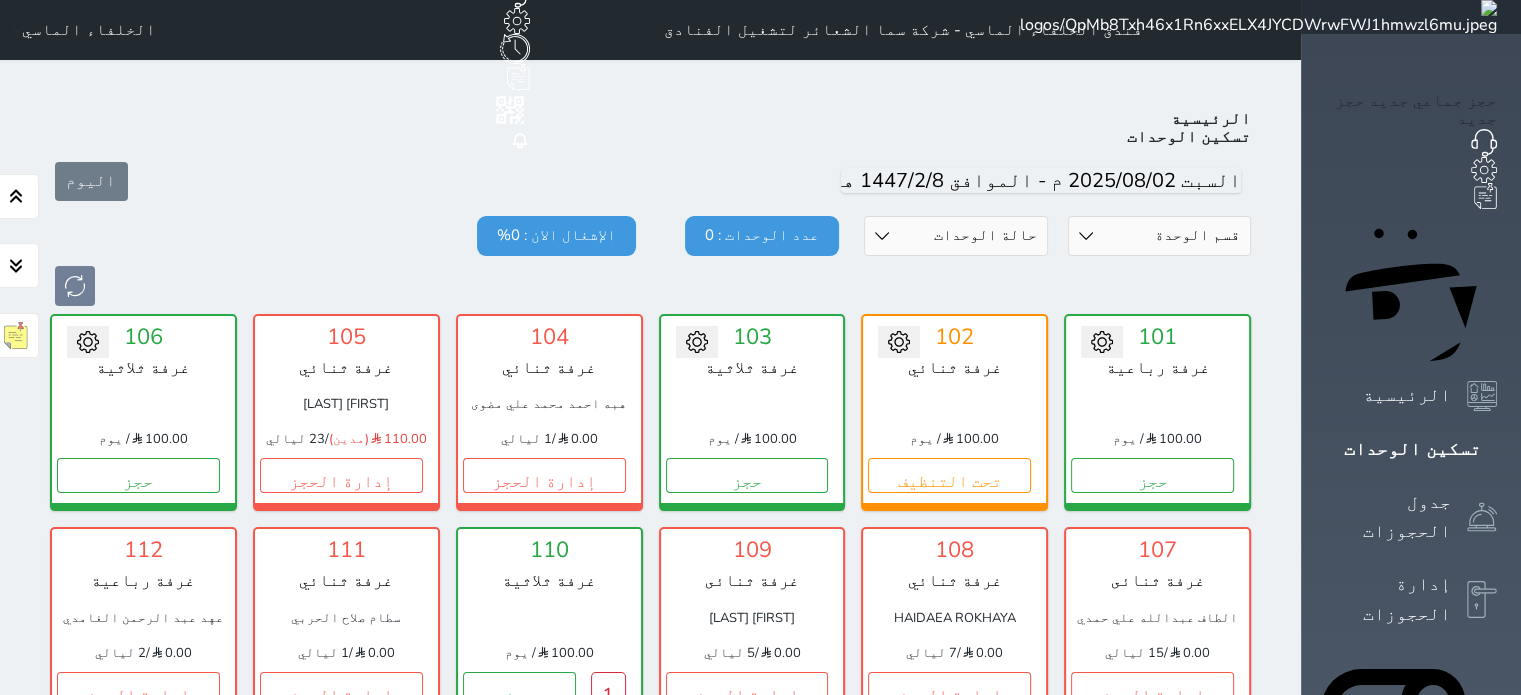 scroll, scrollTop: 78, scrollLeft: 0, axis: vertical 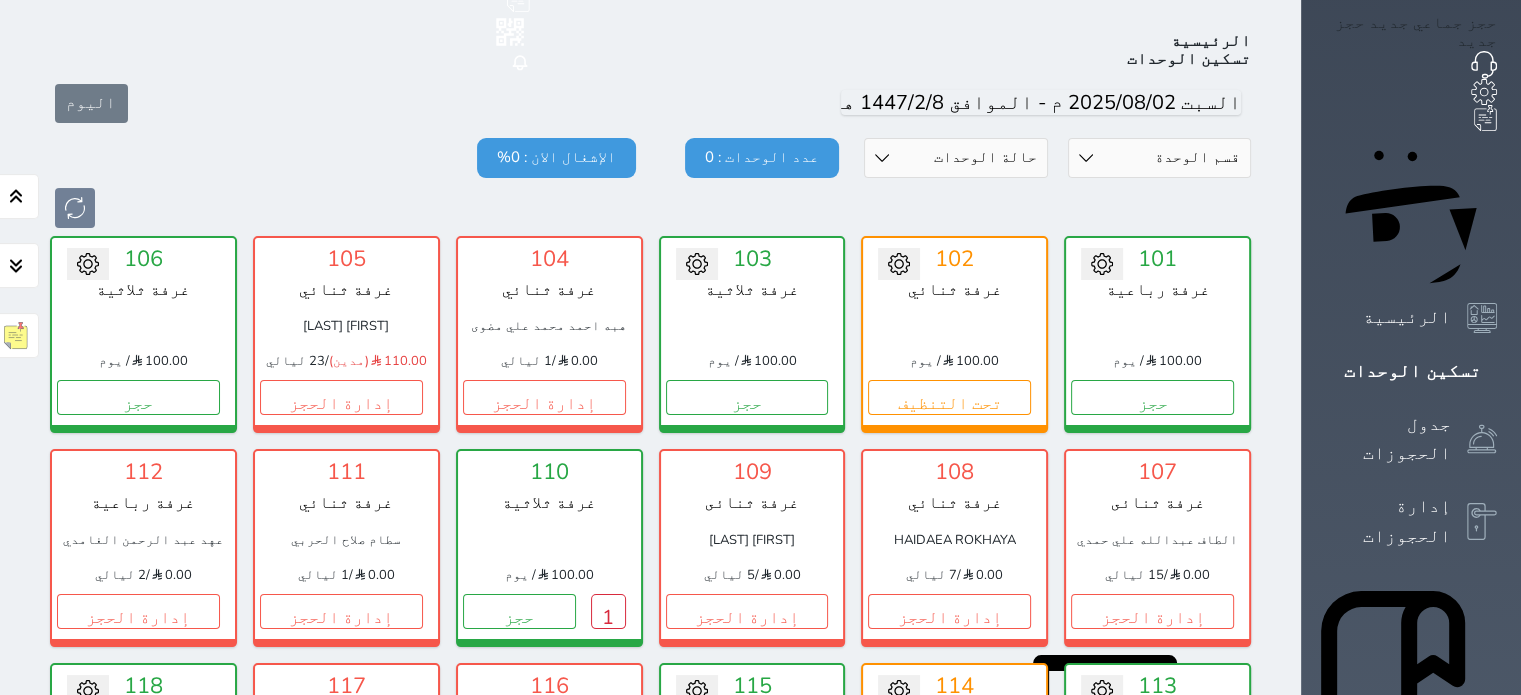 click on "قسم الوحدة   غرفه رباعية سرير كينج غرفة ثلاثة غرفة ثنائي   حالة الوحدات متاح تحت التنظيف تحت الصيانة سجل دخول  لم يتم تسجيل الدخول   عدد الوحدات : 0   الإشغال الان : 0%" at bounding box center [650, 183] 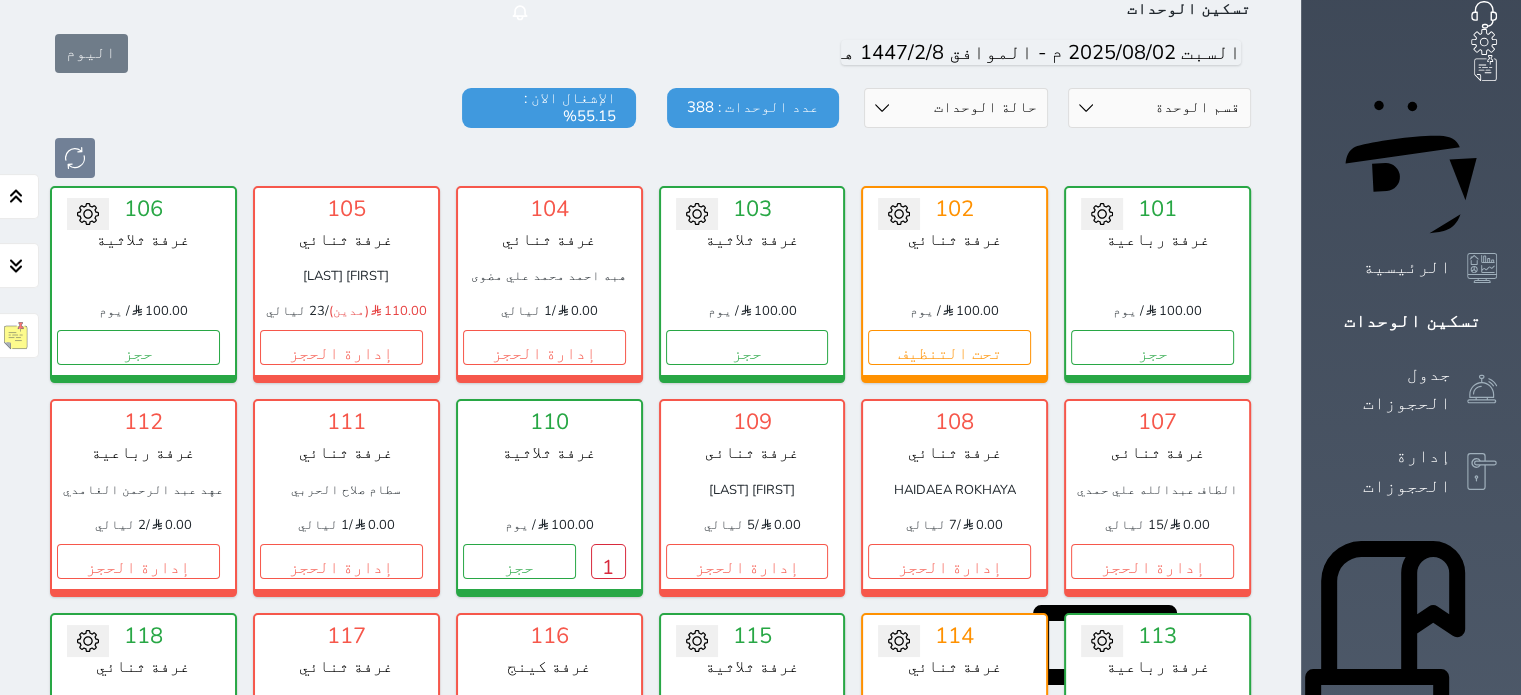 scroll, scrollTop: 98, scrollLeft: 0, axis: vertical 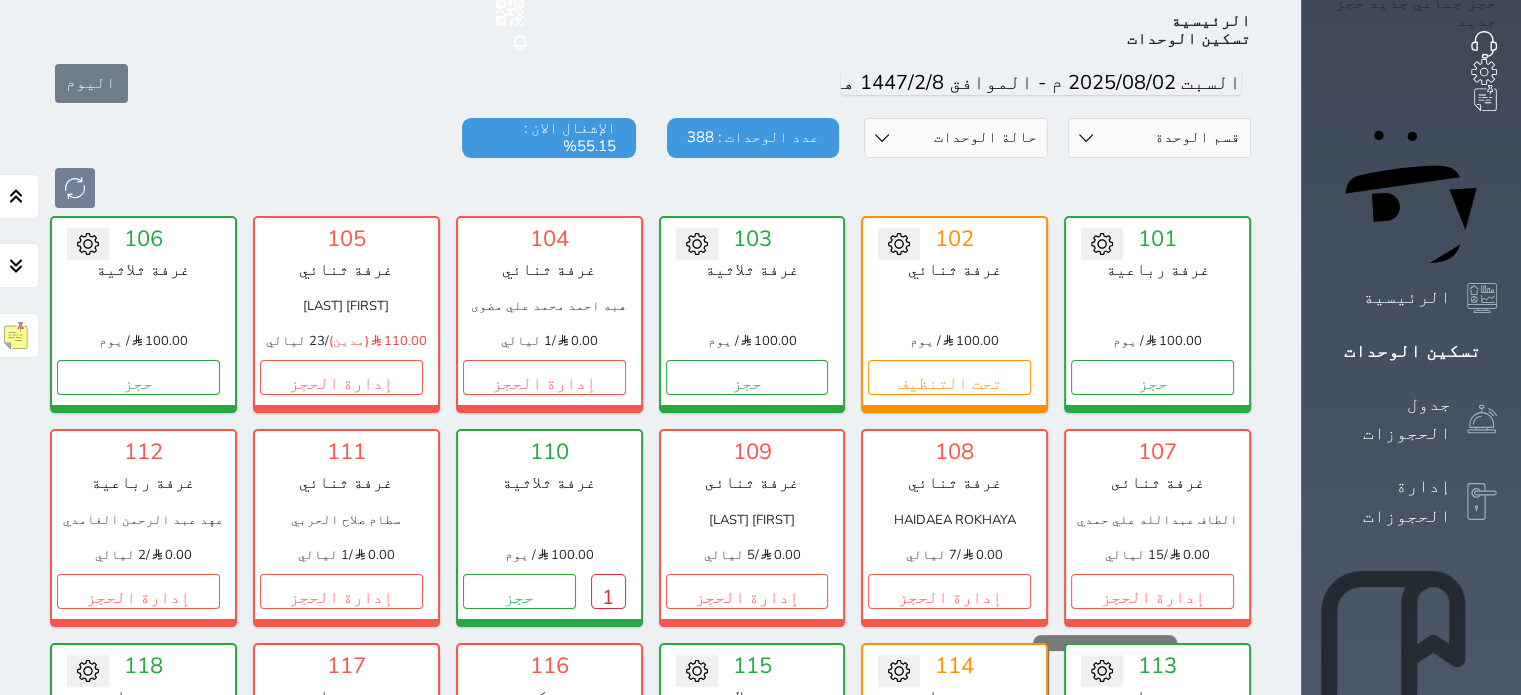 click 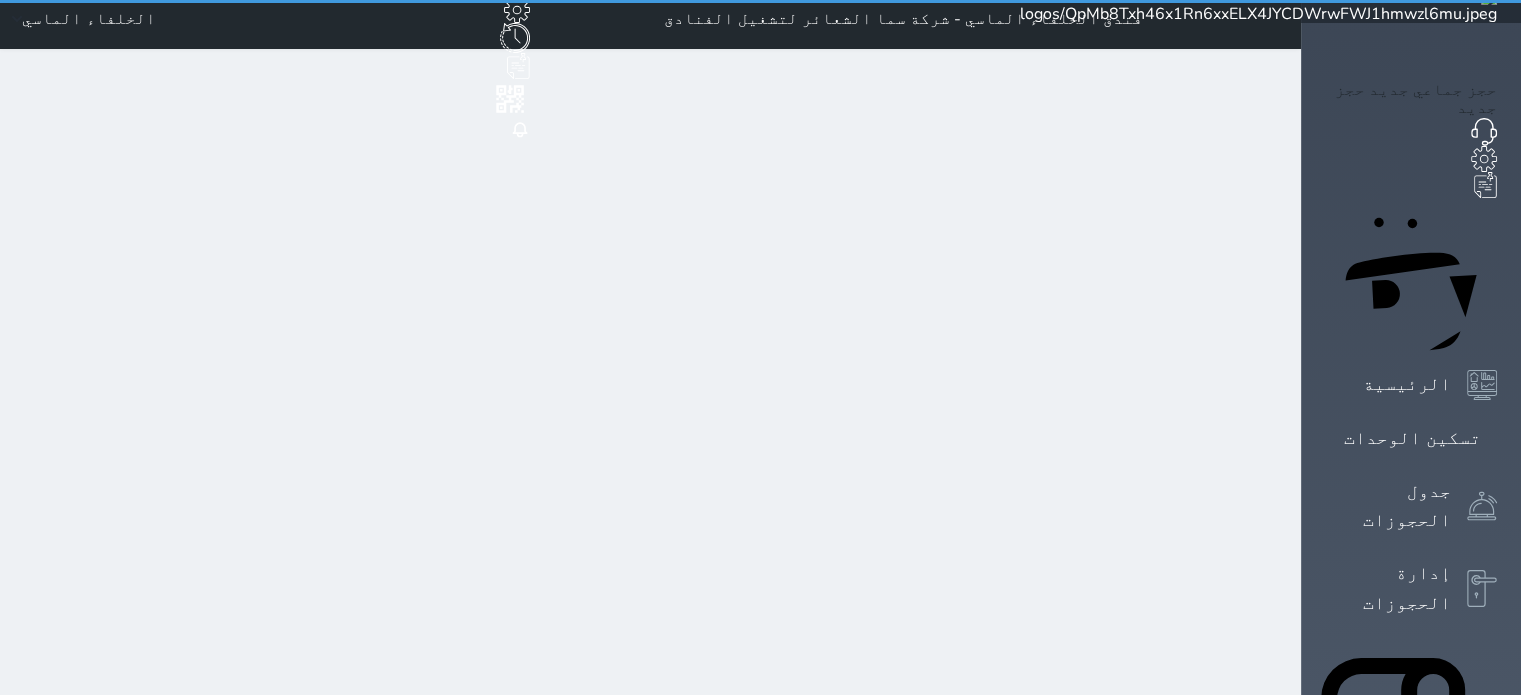scroll, scrollTop: 0, scrollLeft: 0, axis: both 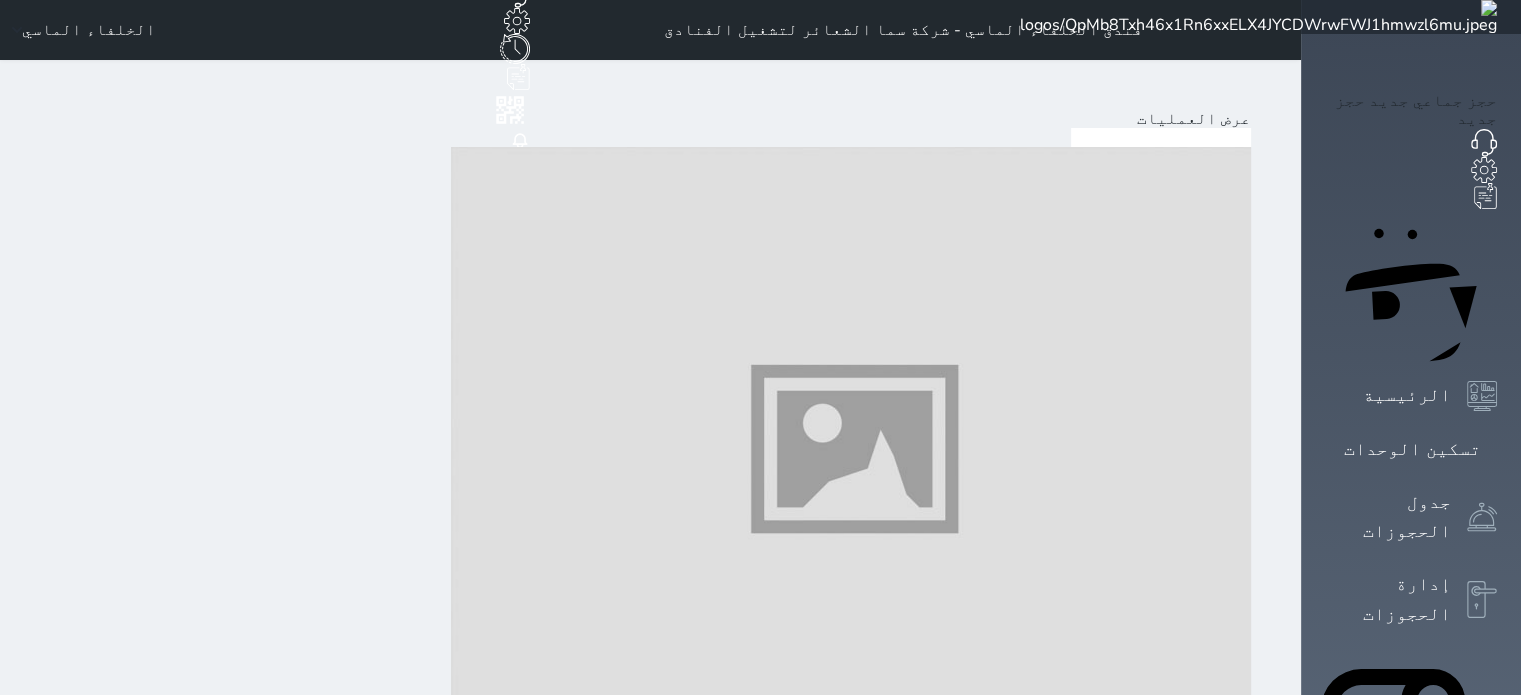 click on "مقهى" at bounding box center [1056, 1397] 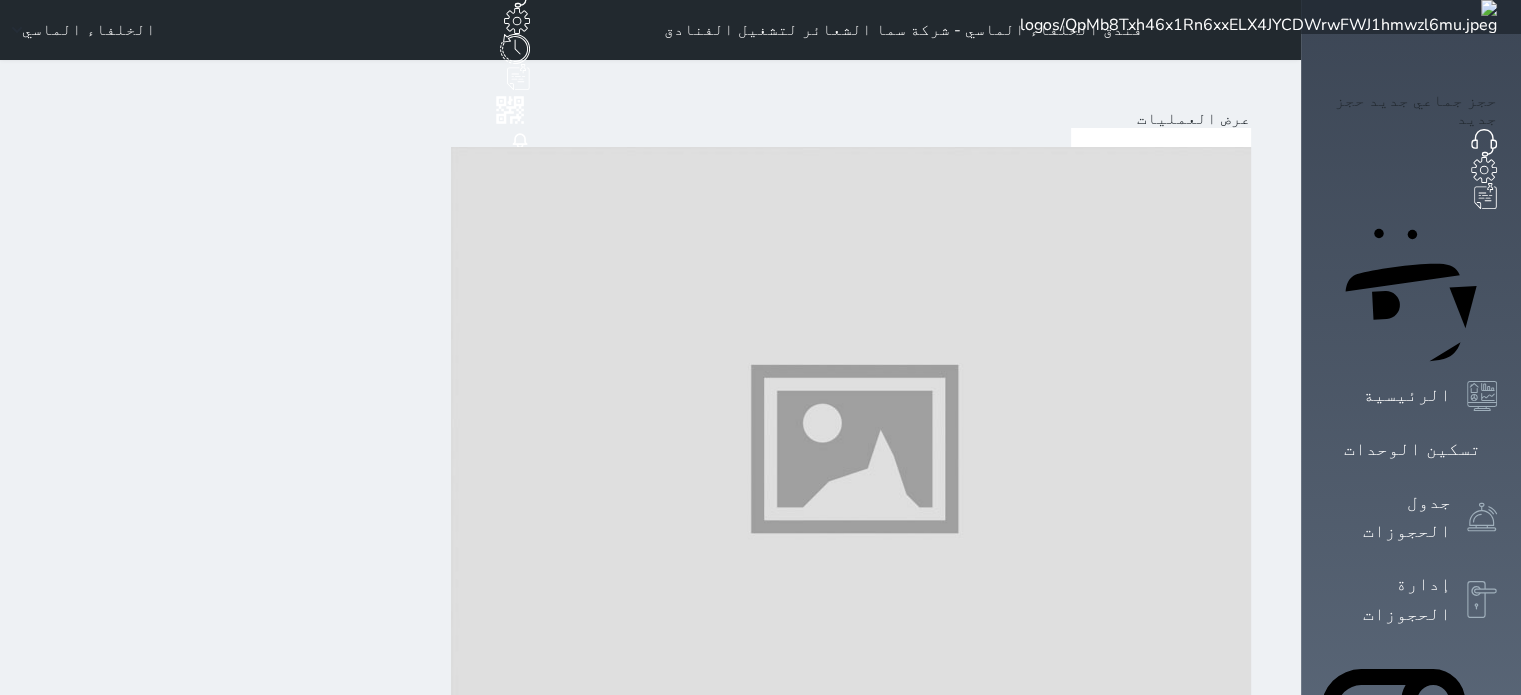 scroll, scrollTop: 491, scrollLeft: 0, axis: vertical 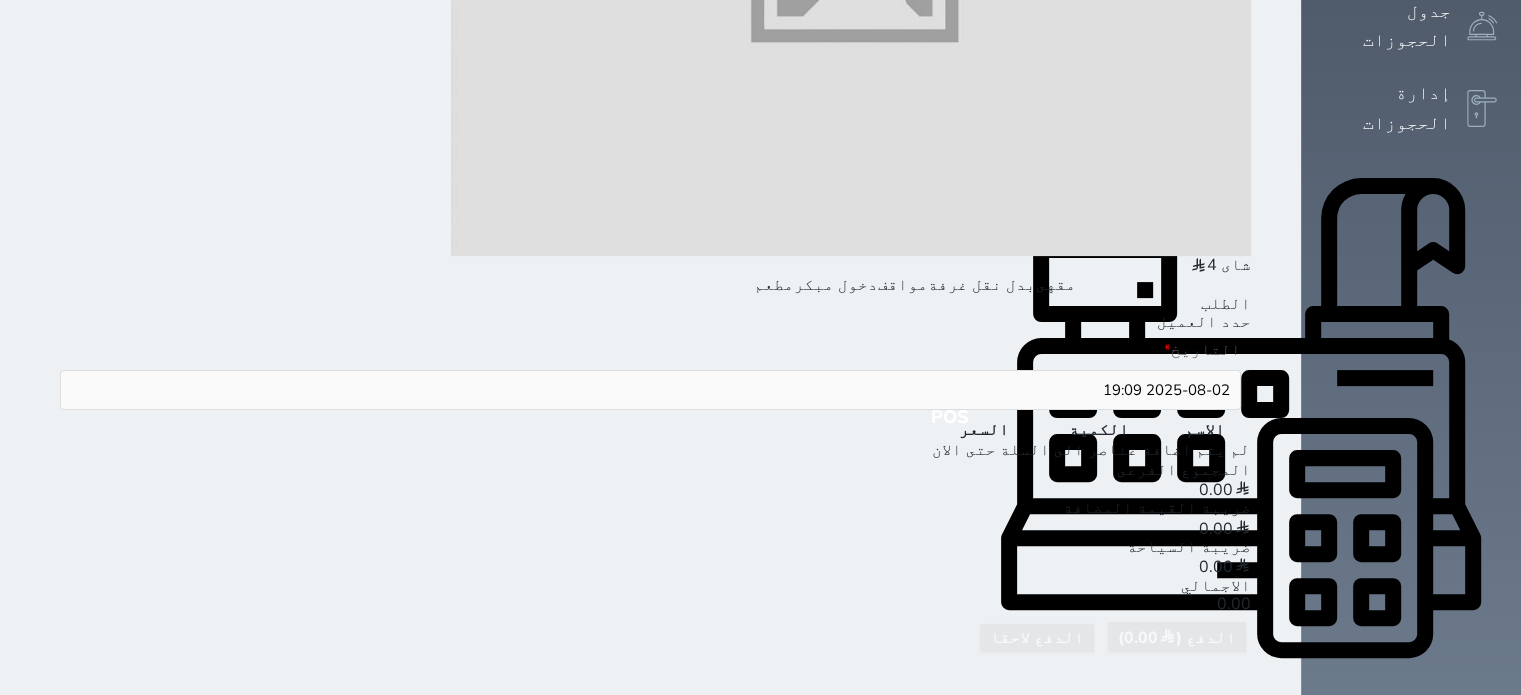 click on "التقارير" at bounding box center [1407, 1008] 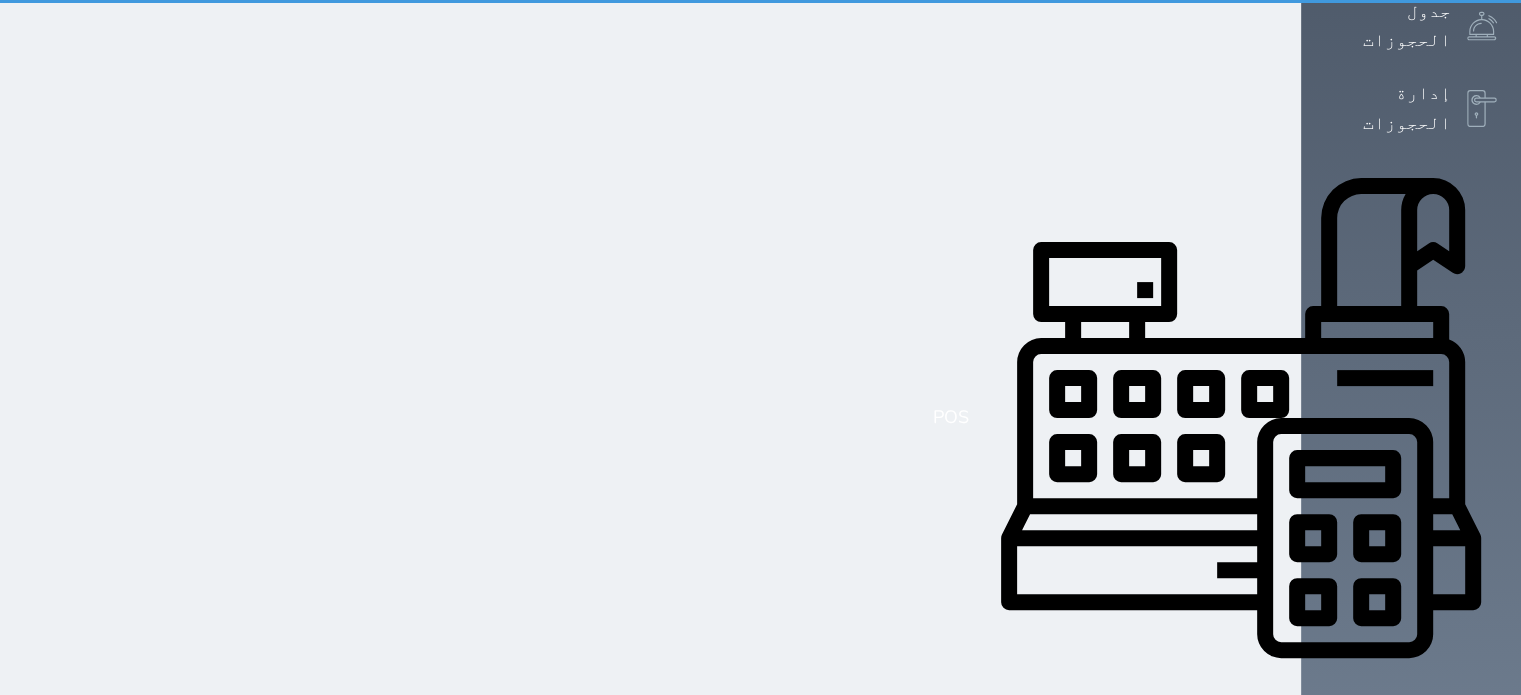 scroll, scrollTop: 0, scrollLeft: 0, axis: both 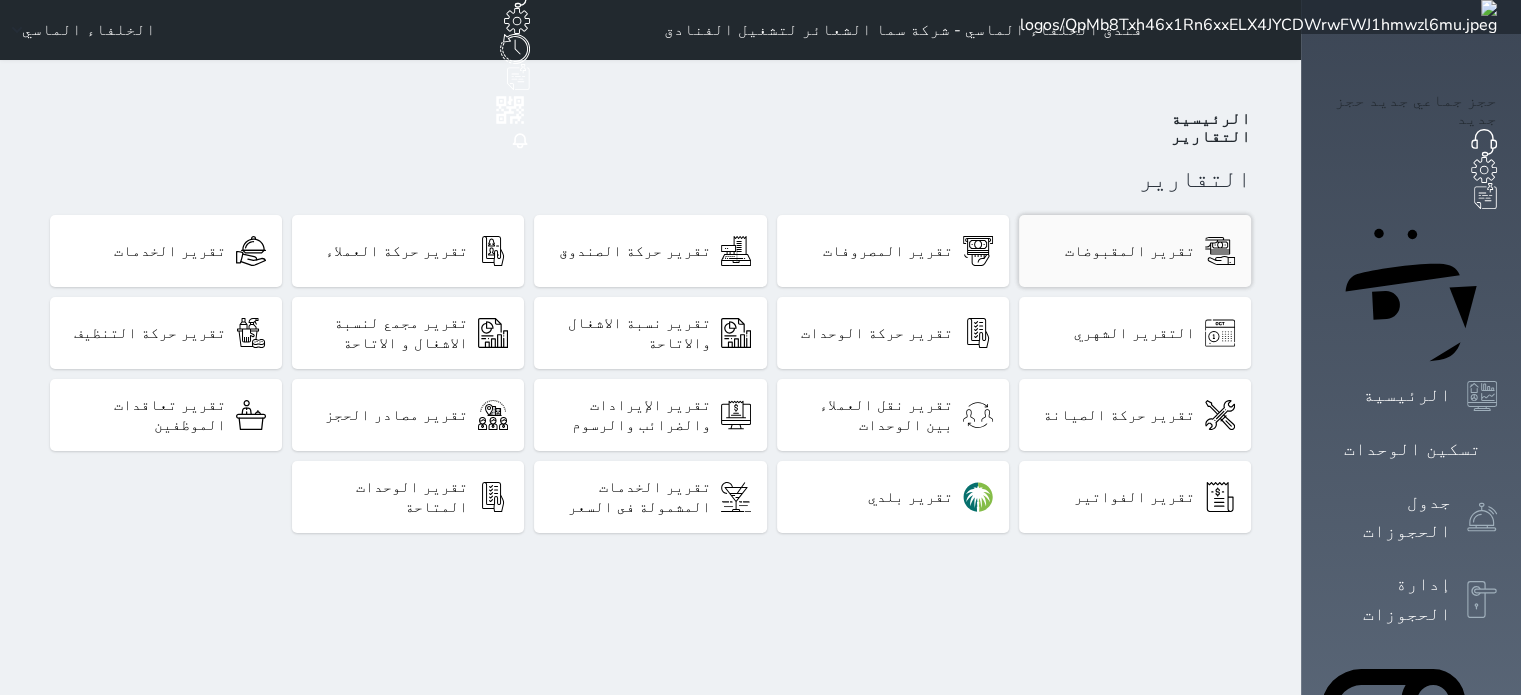 click on "تقرير المقبوضات" at bounding box center [1135, 251] 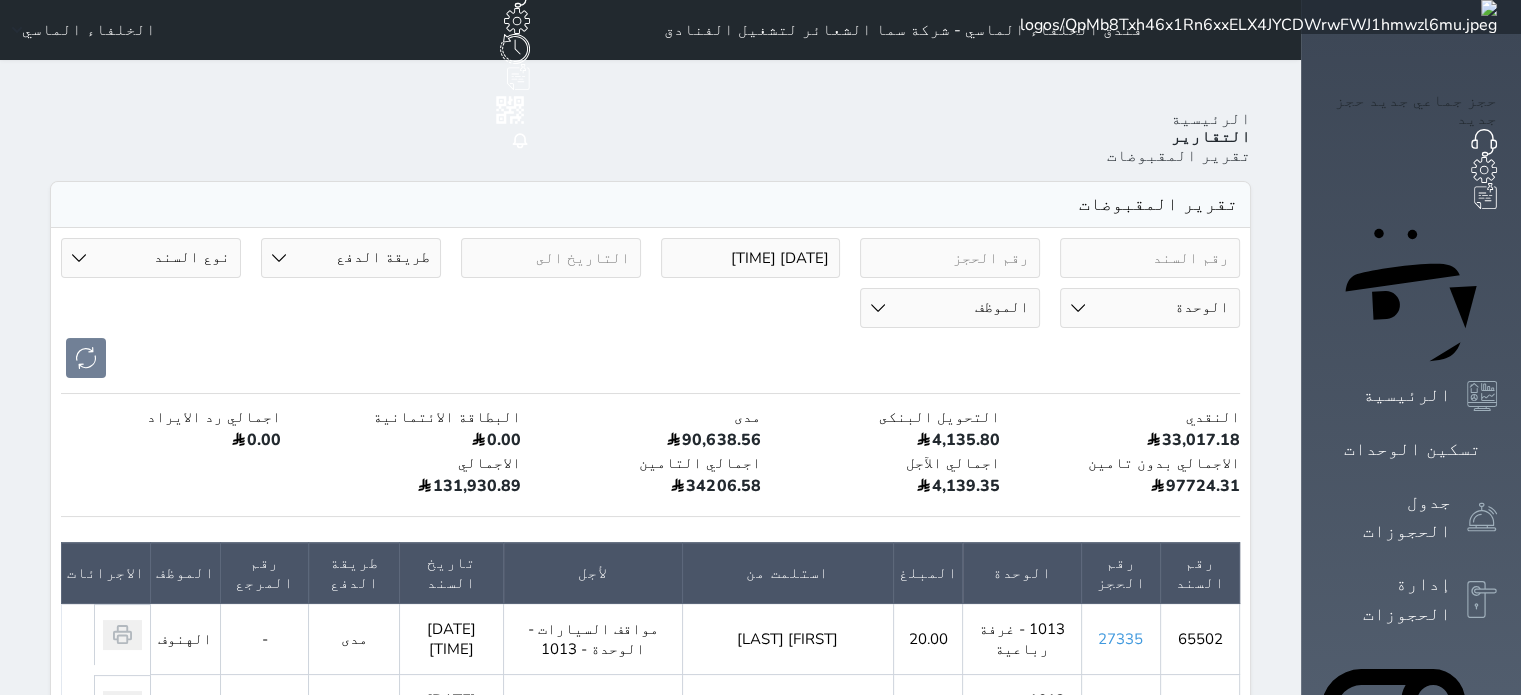 click on "Your browser does not support the audio element.
حجز جماعي جديد   حجز جديد             الرئيسية     تسكين الوحدات     جدول الحجوزات     إدارة الحجوزات     POS     الإدارة المالية     العملاء     تقييمات العملاء     الوحدات     الخدمات     التقارير     الإعدادات     الدعم الفني
فندق الخلفاء الماسي - شركة سما الشعائر لتشغيل الفنادق
حجز جماعي جديد   حجز جديد   غير مرتبط مع منصة زاتكا المرحلة الثانية   مرتبط مع شموس   مرتبط مع المنصة الوطنية للرصد السياحي               إشعار   الغرفة   النزيل   المصدر
الخلفاء الماسي
الرئيسية التقارير تقرير المقبوضات   تقرير المقبوضات" at bounding box center (760, 1085) 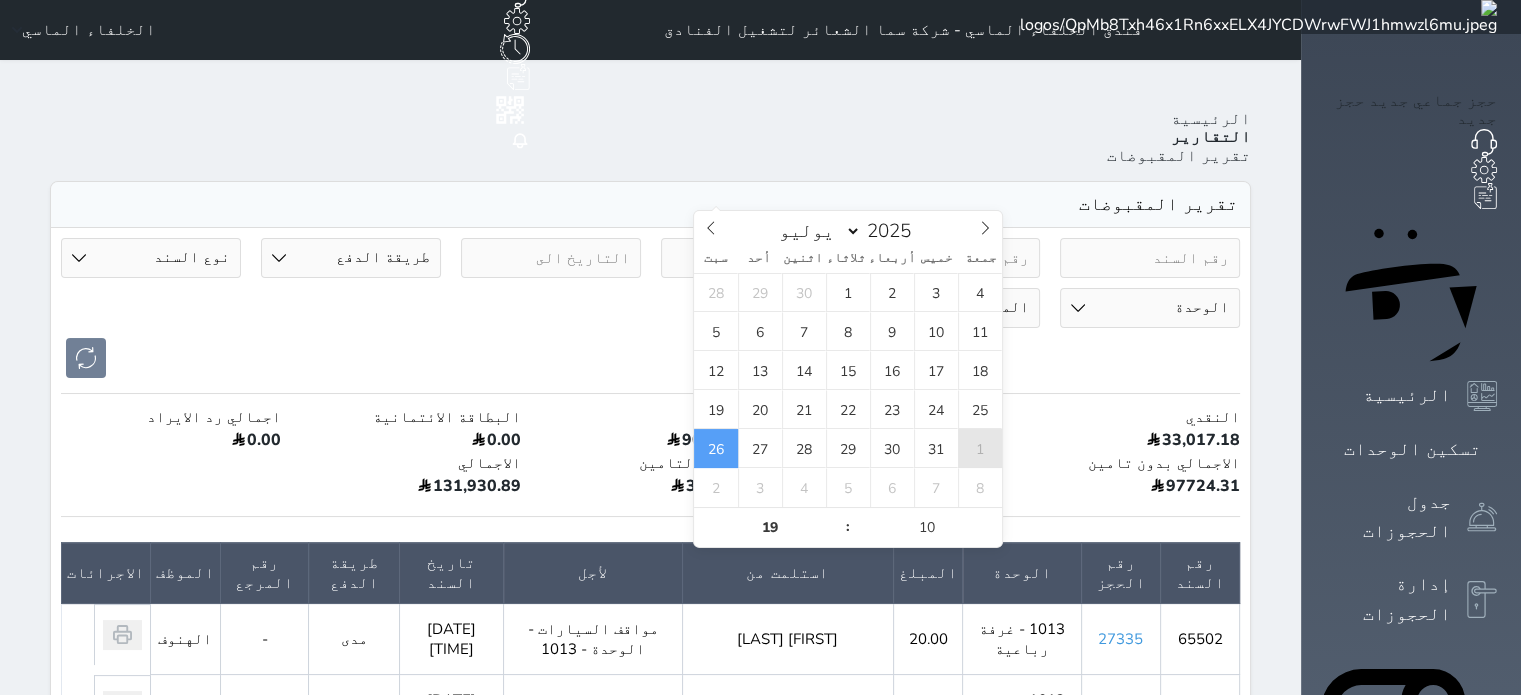 click on "1" at bounding box center [980, 448] 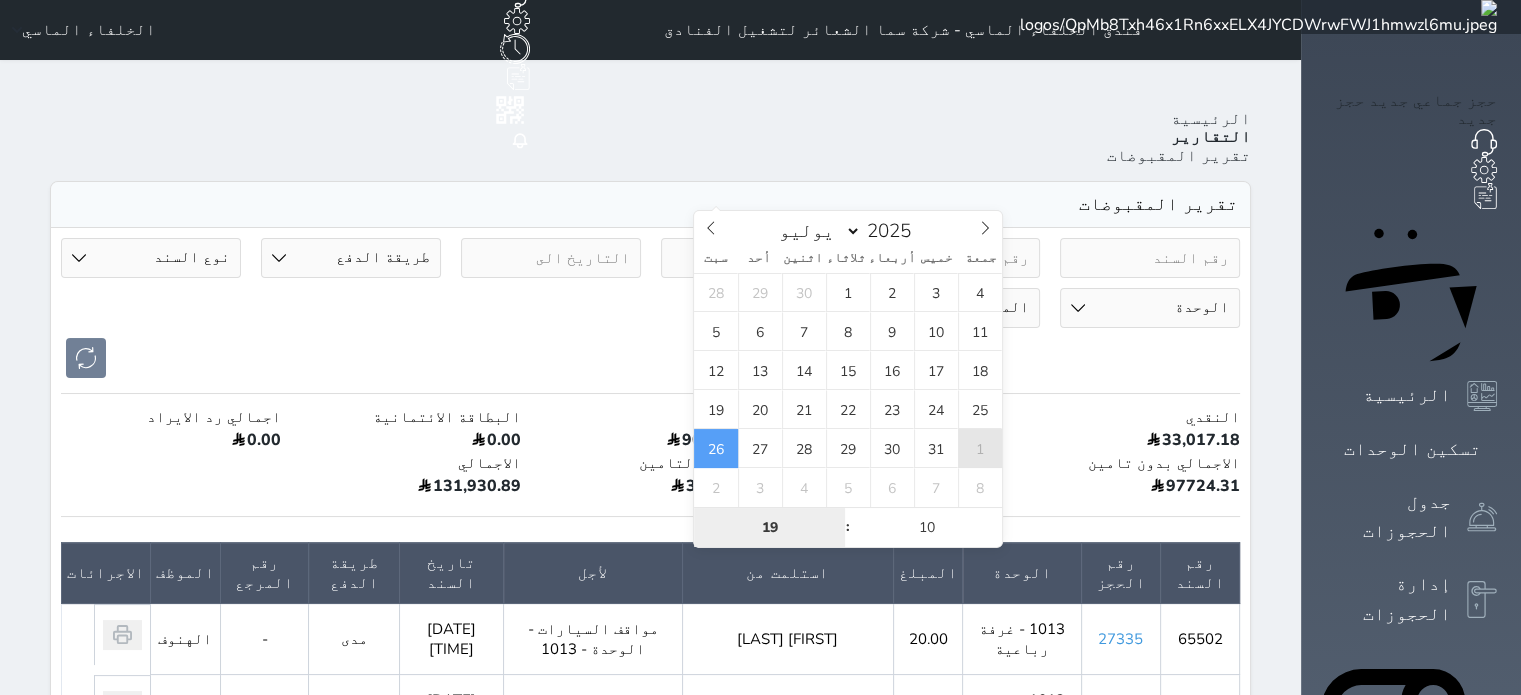 type on "2025-08-01 19:10" 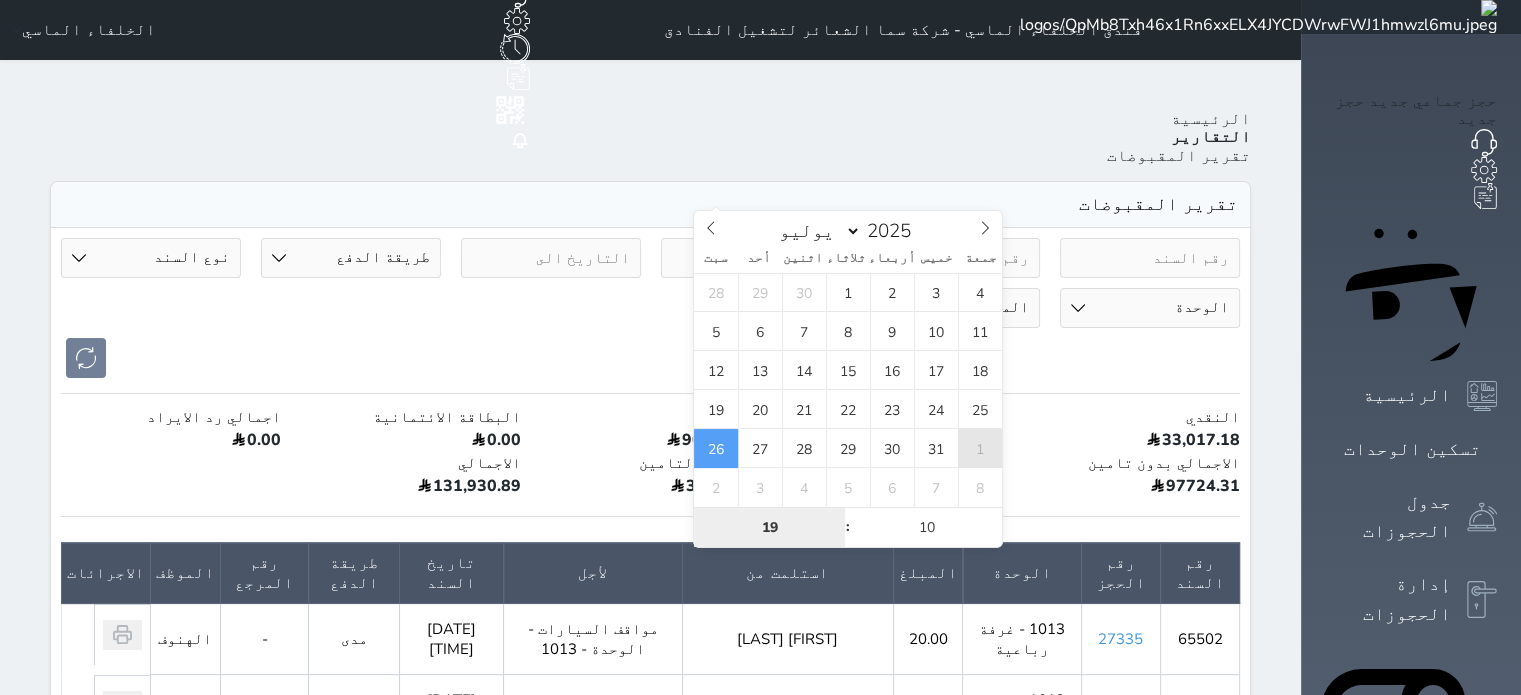 select on "7" 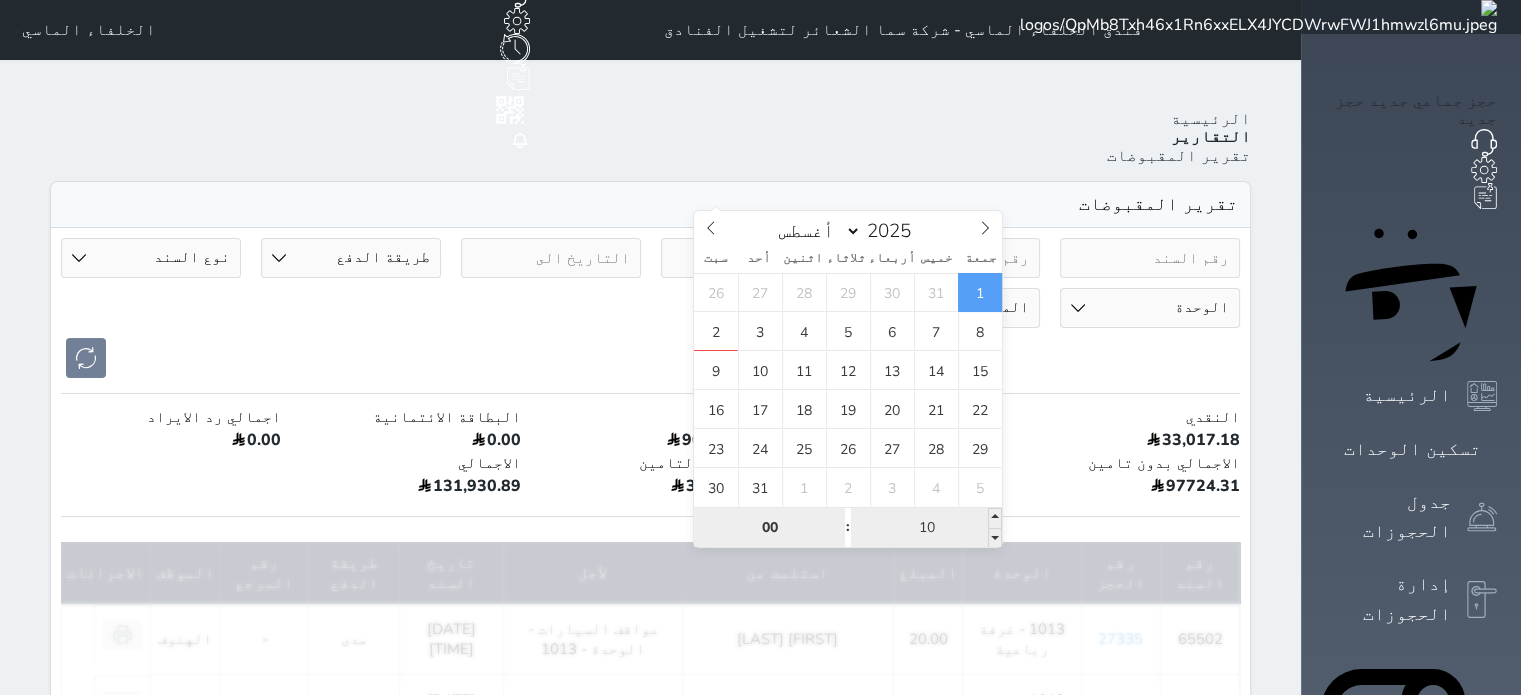 type on "00" 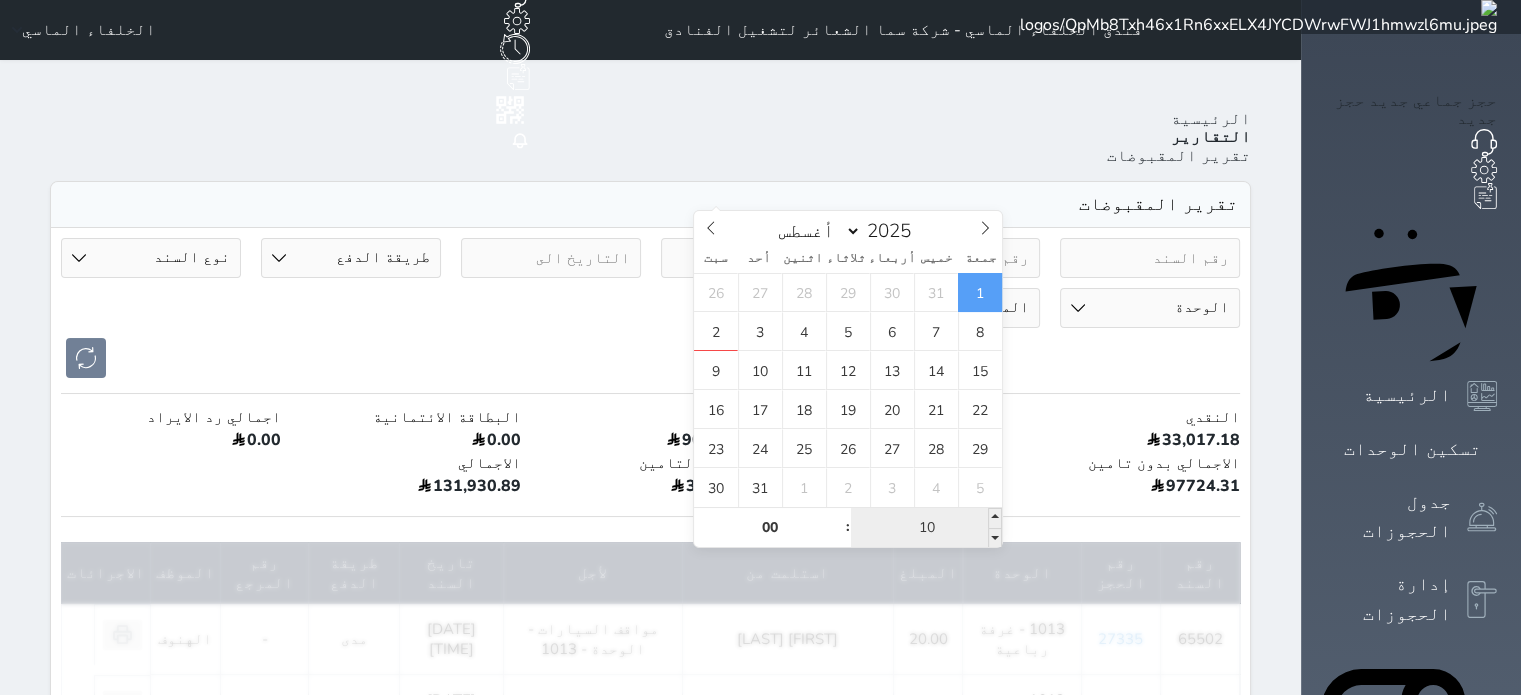 type on "[DATE] [TIME]" 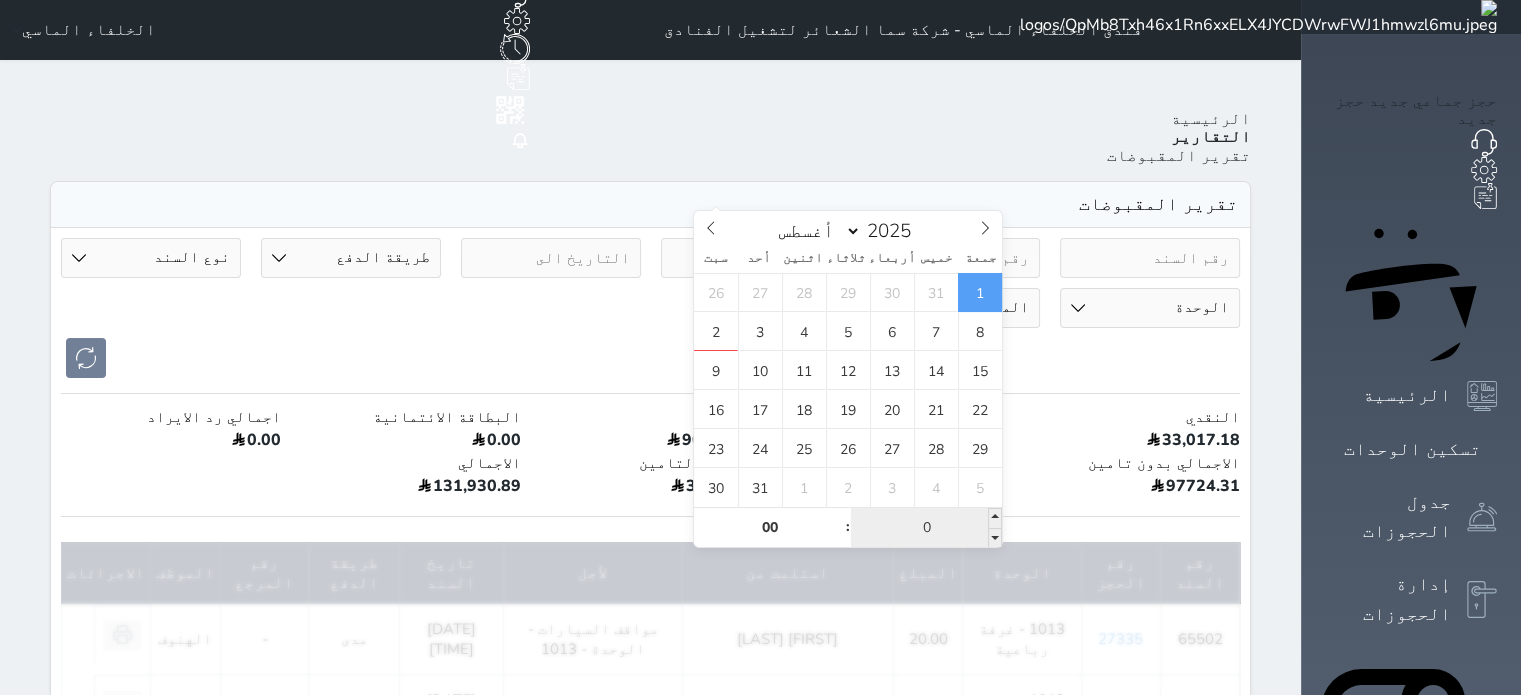 type on "00" 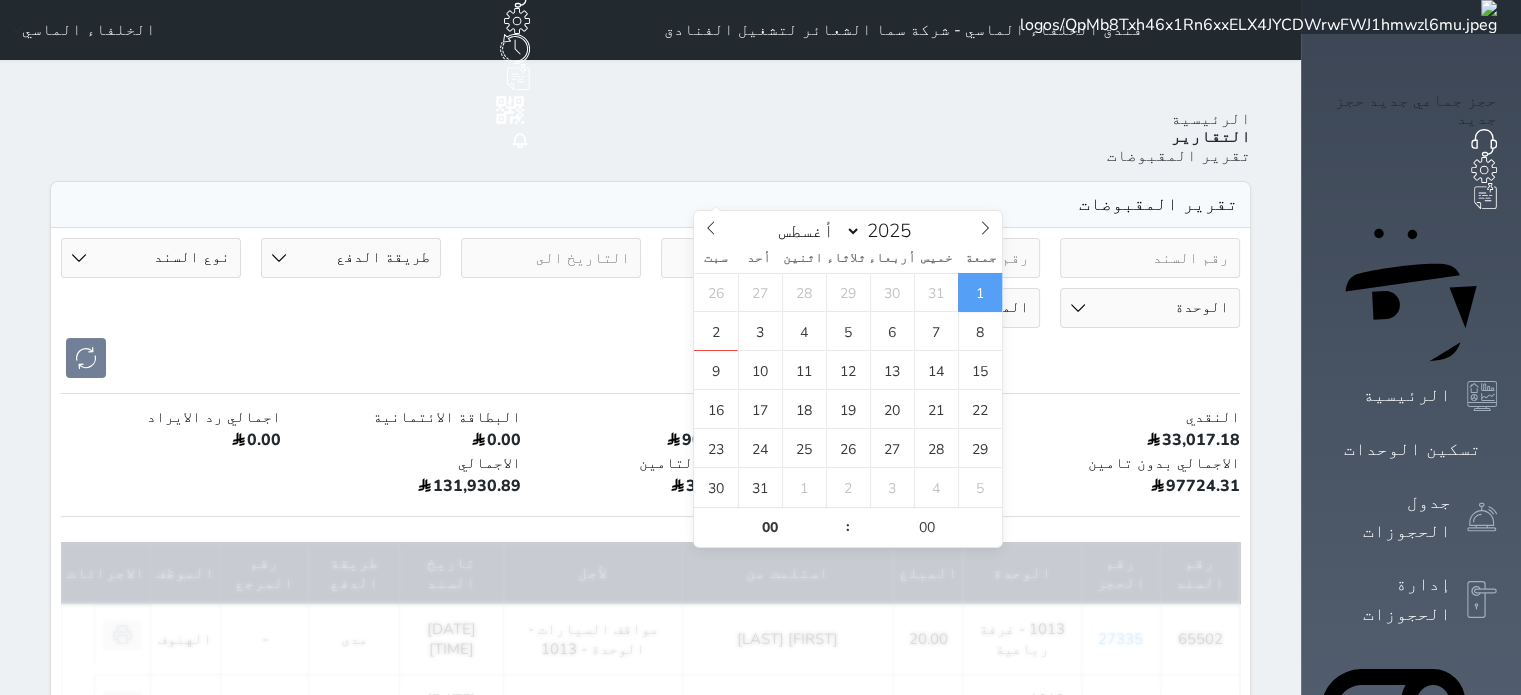 type on "2025-08-01 00:00" 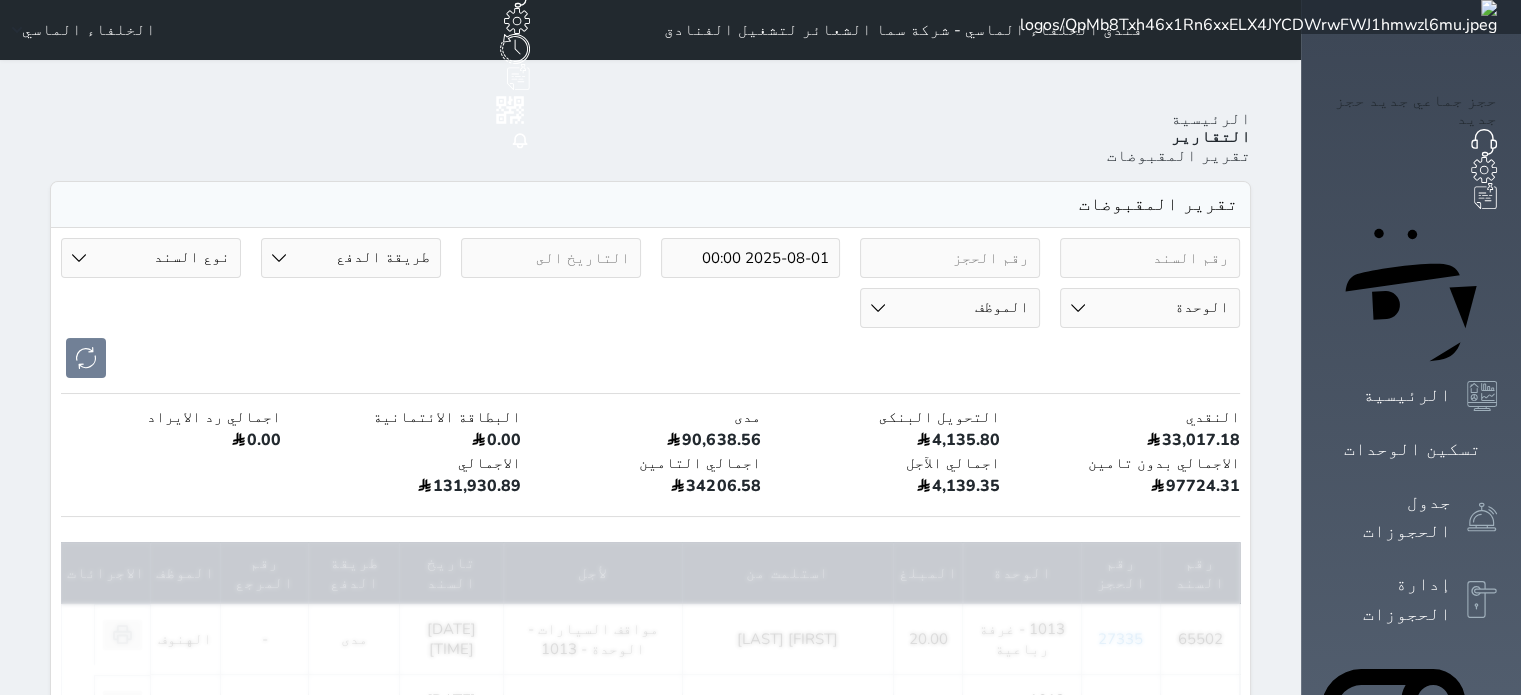 click at bounding box center (650, 358) 